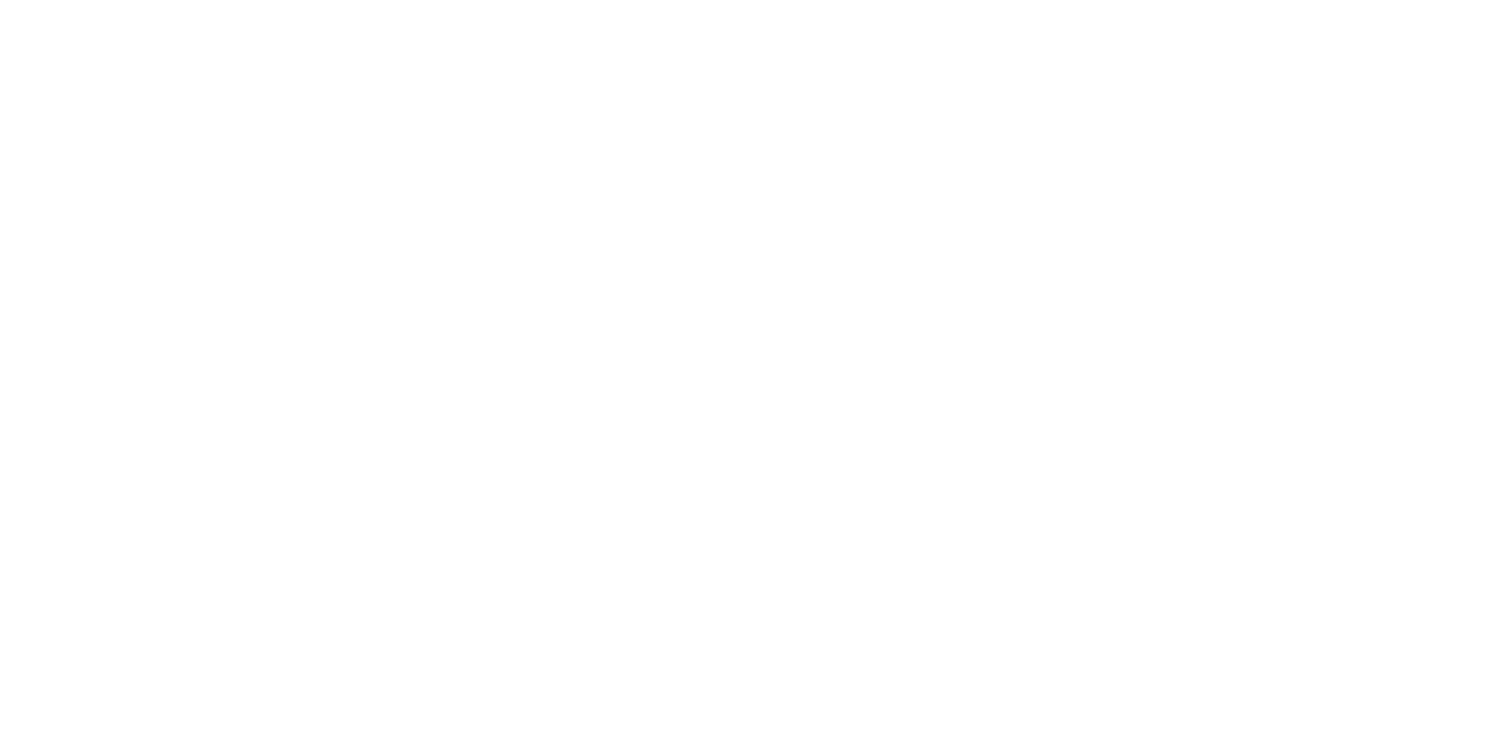 scroll, scrollTop: 0, scrollLeft: 0, axis: both 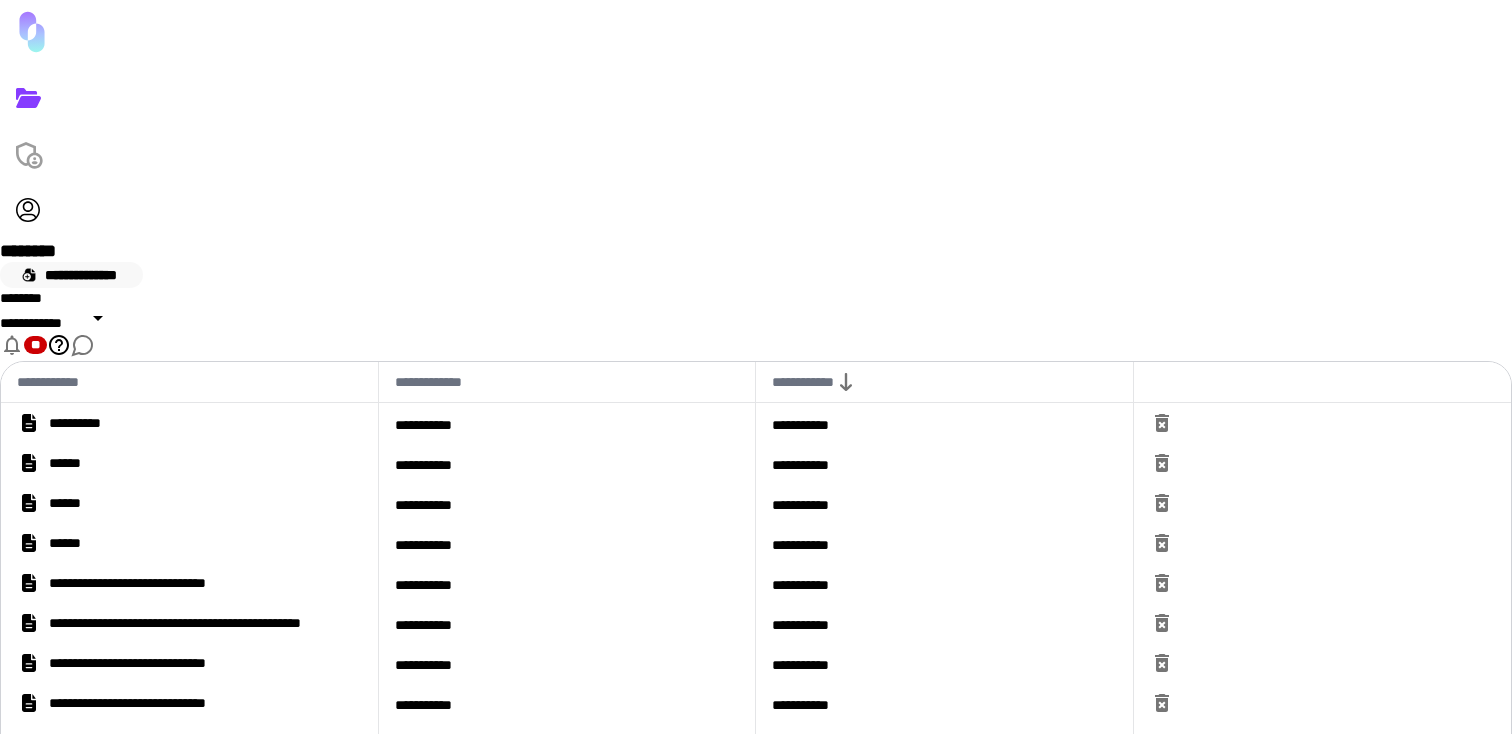 click on "**********" at bounding box center [71, 275] 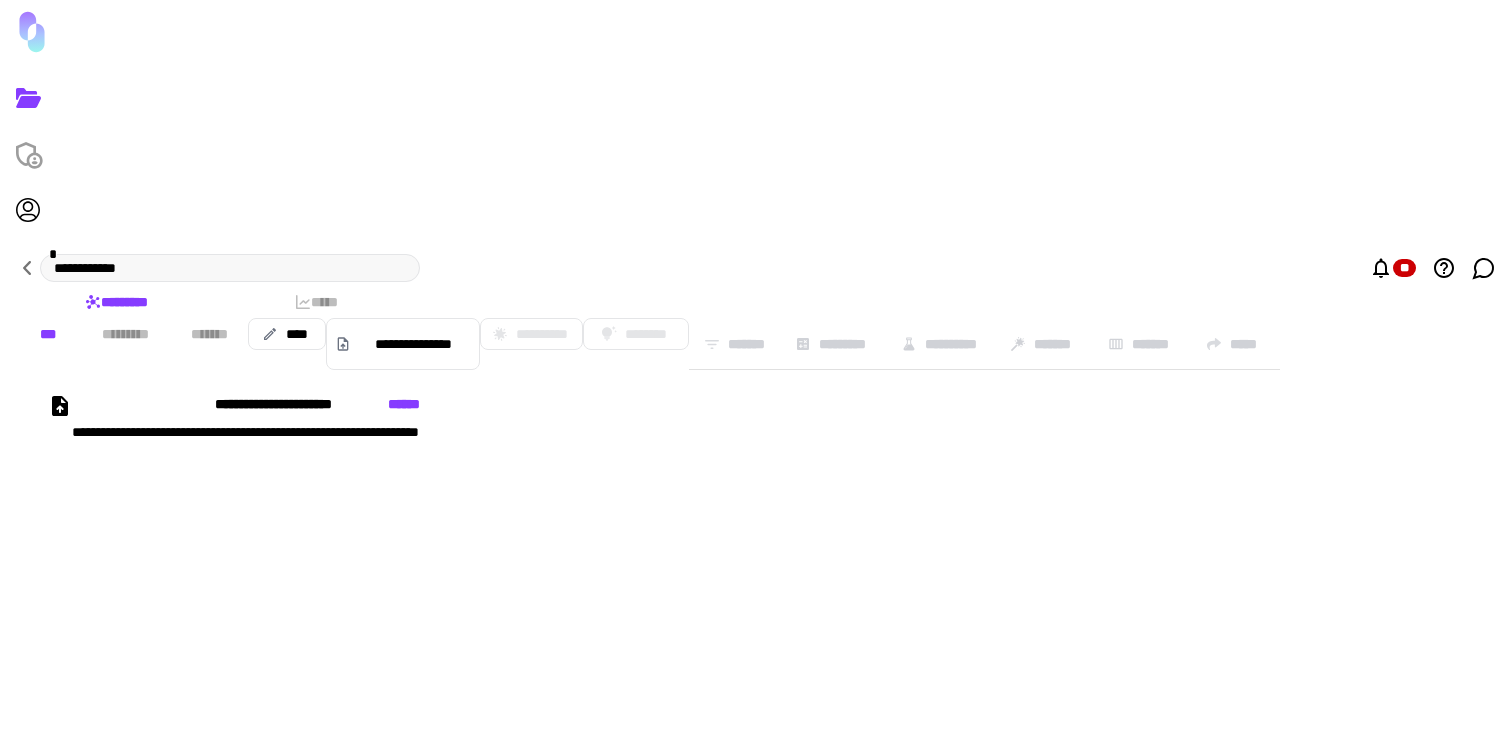 click on "**********" at bounding box center [410, 484] 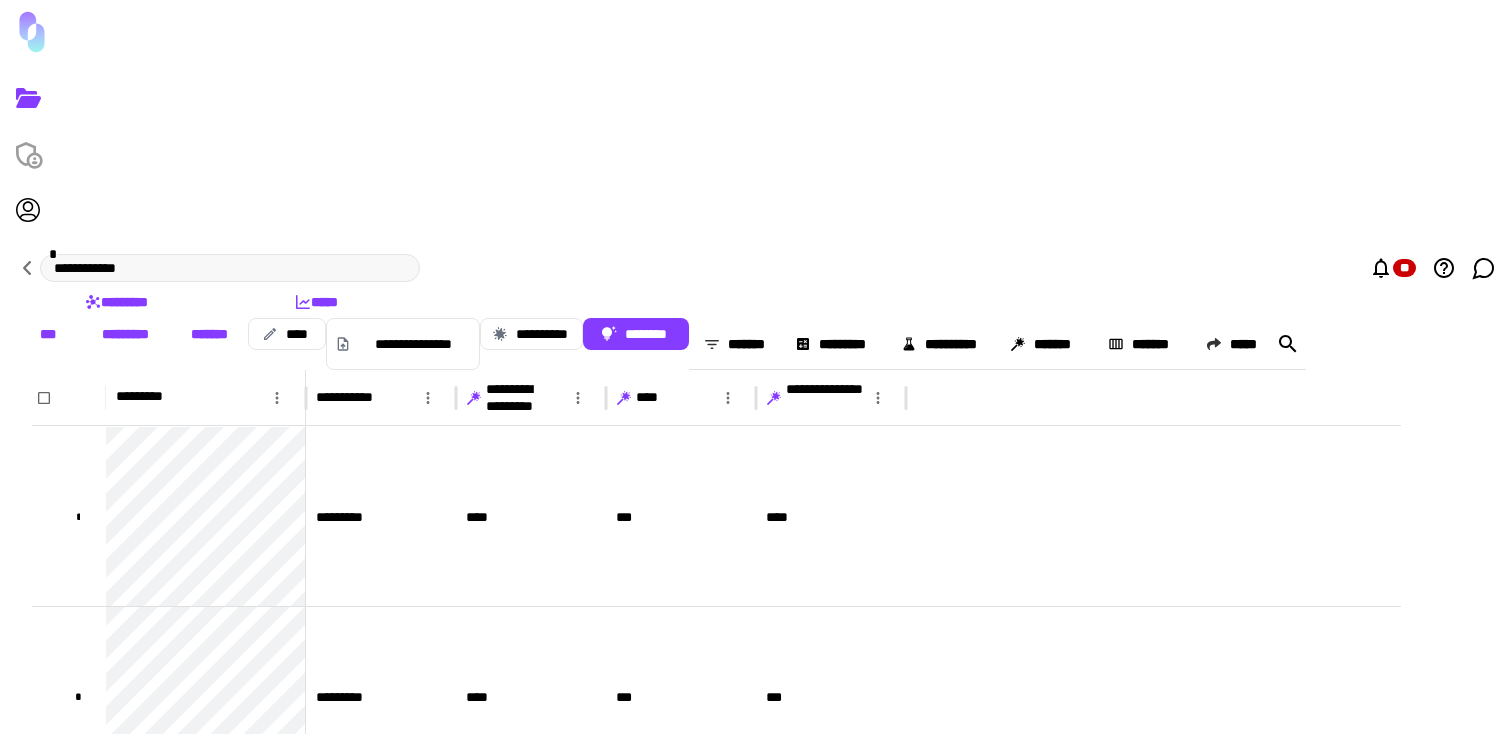 click on "**********" at bounding box center (531, 398) 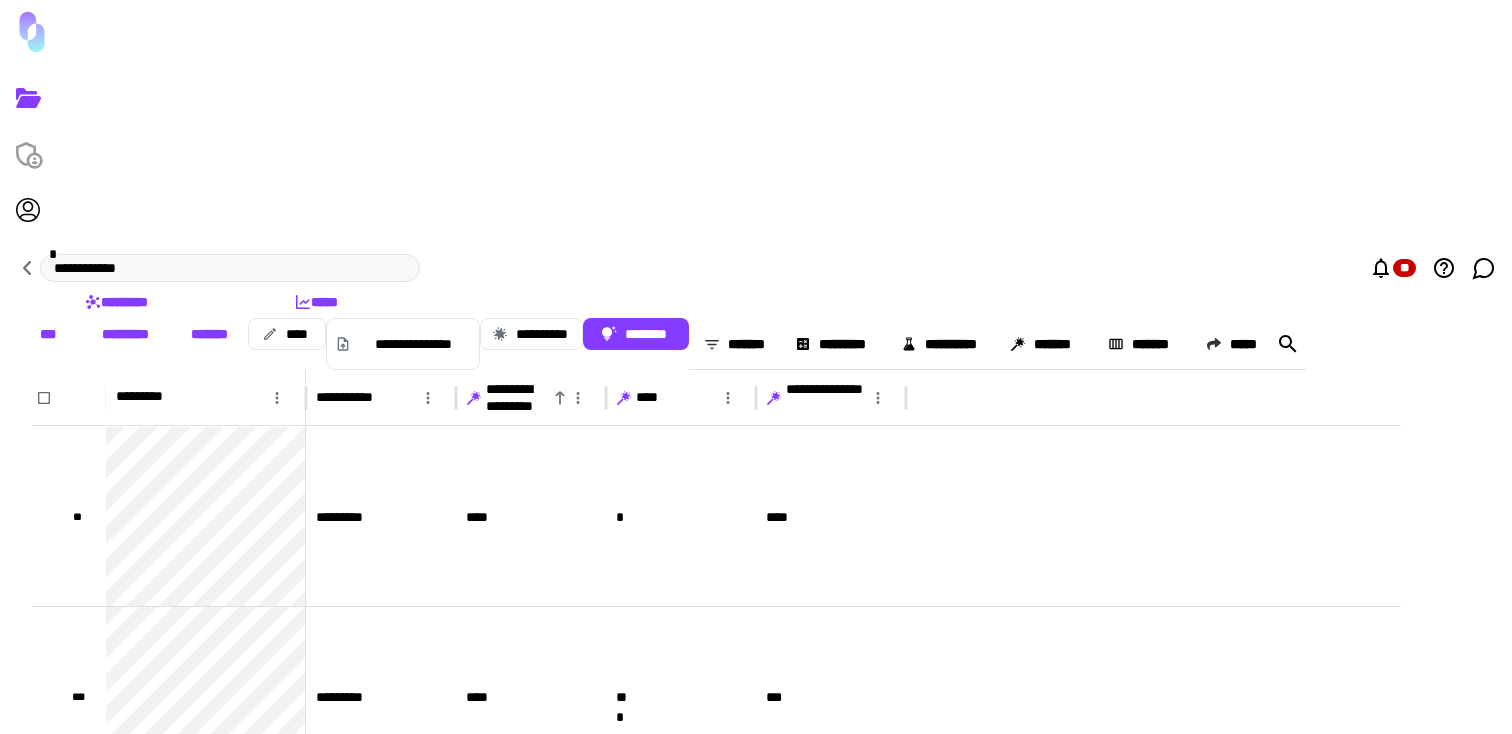 click 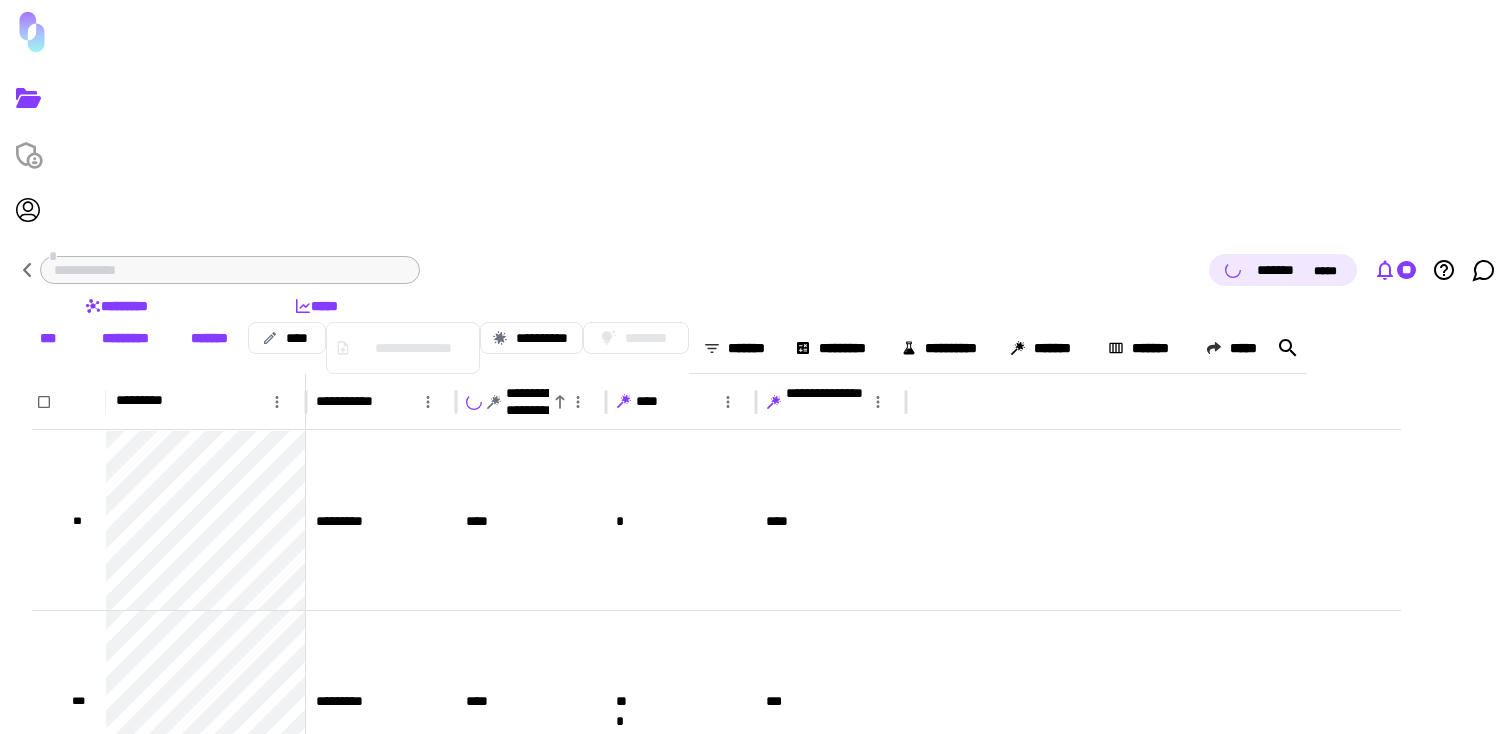 click 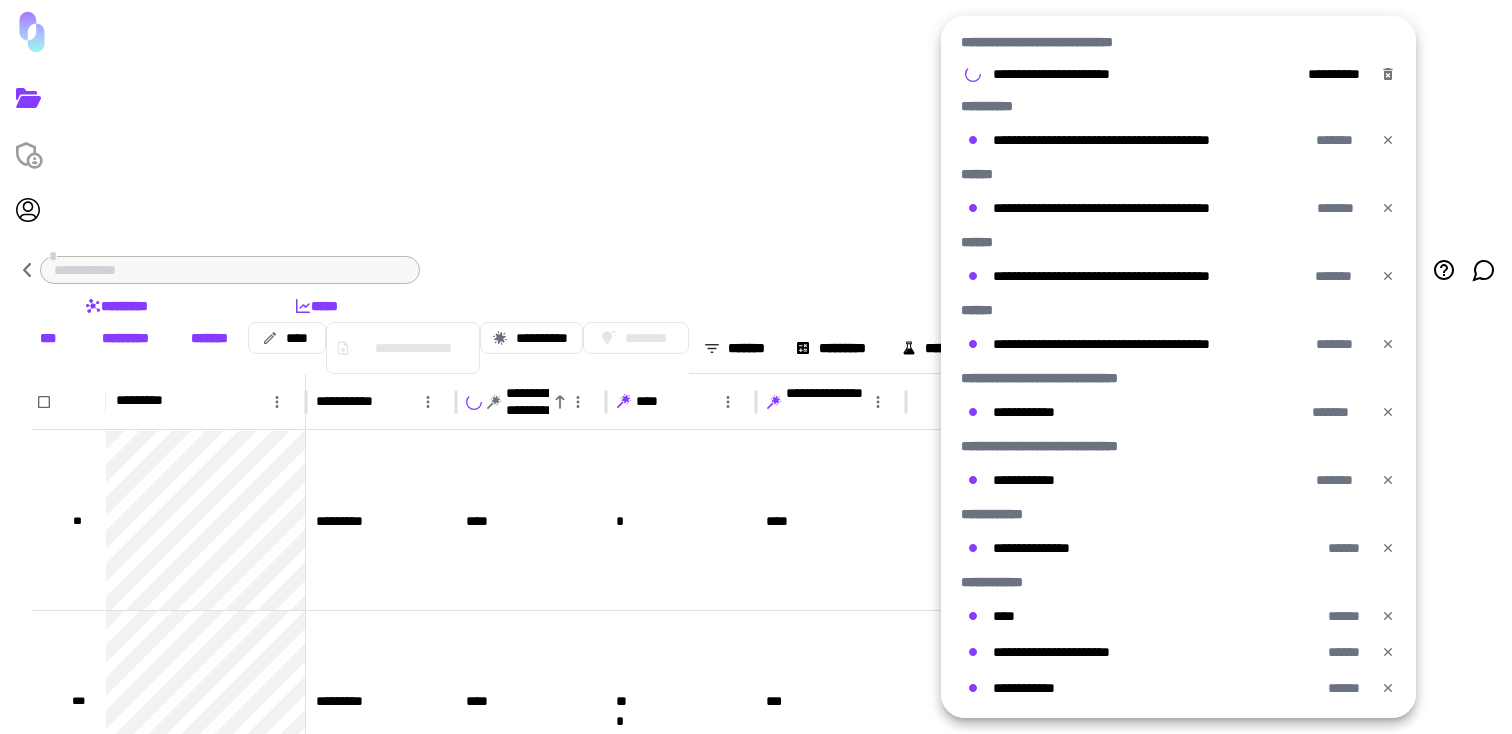 click at bounding box center (756, 367) 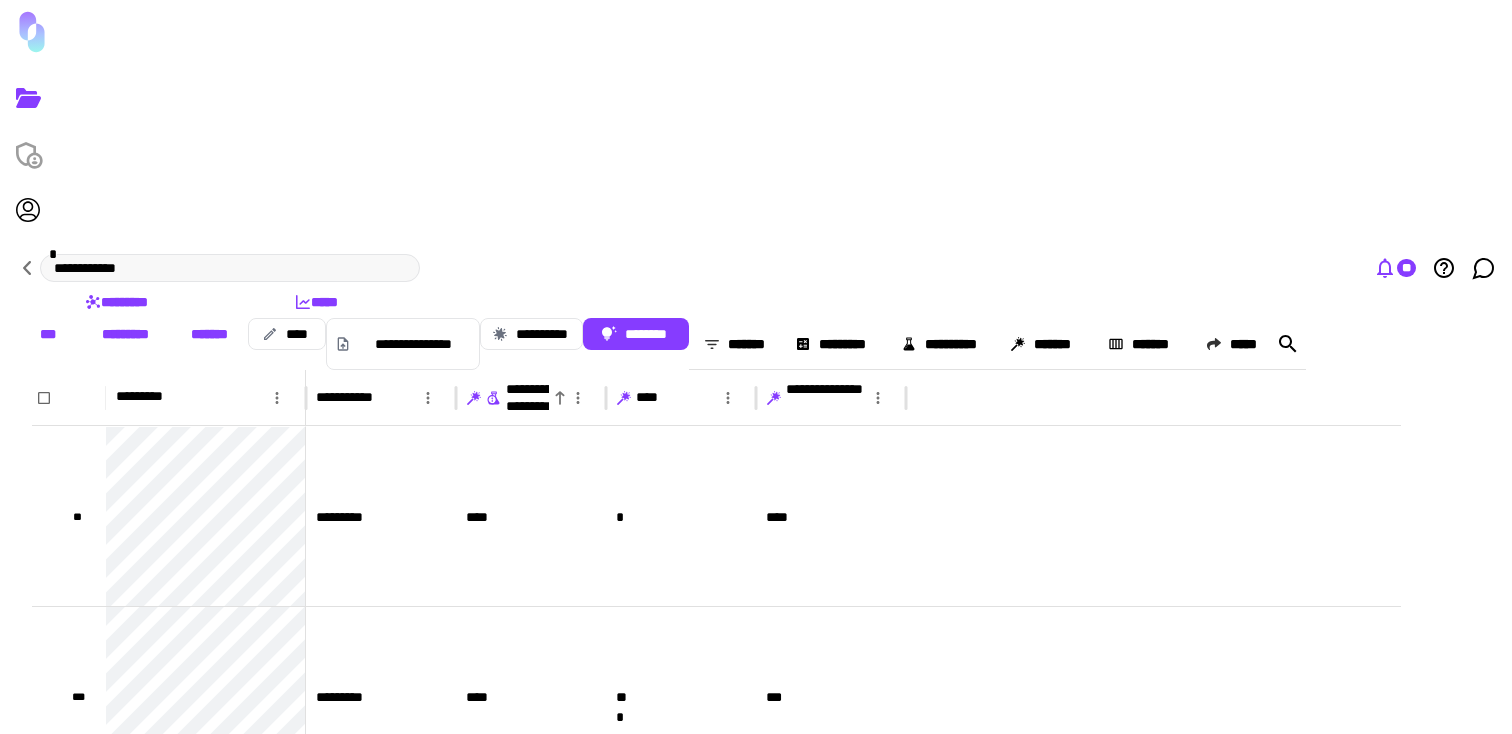 click 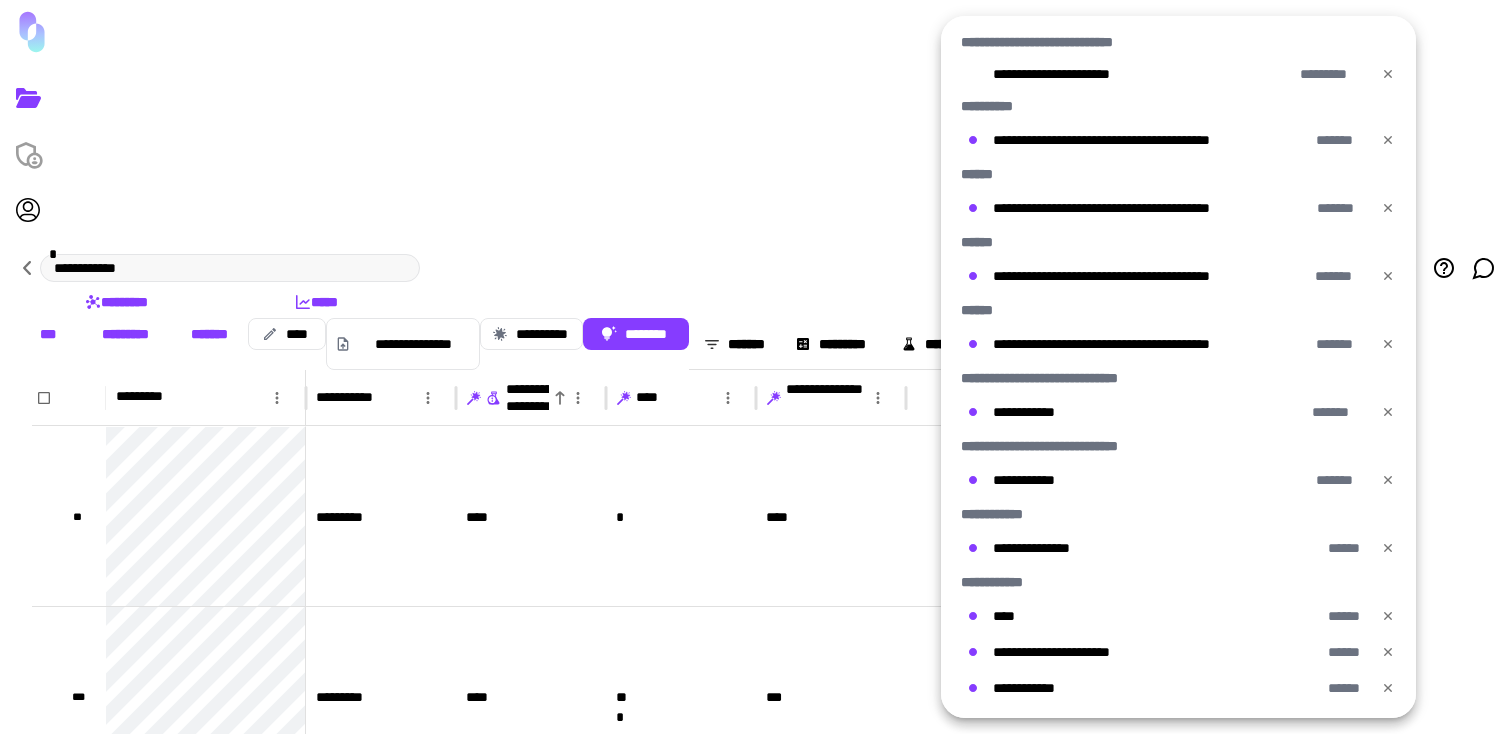 click 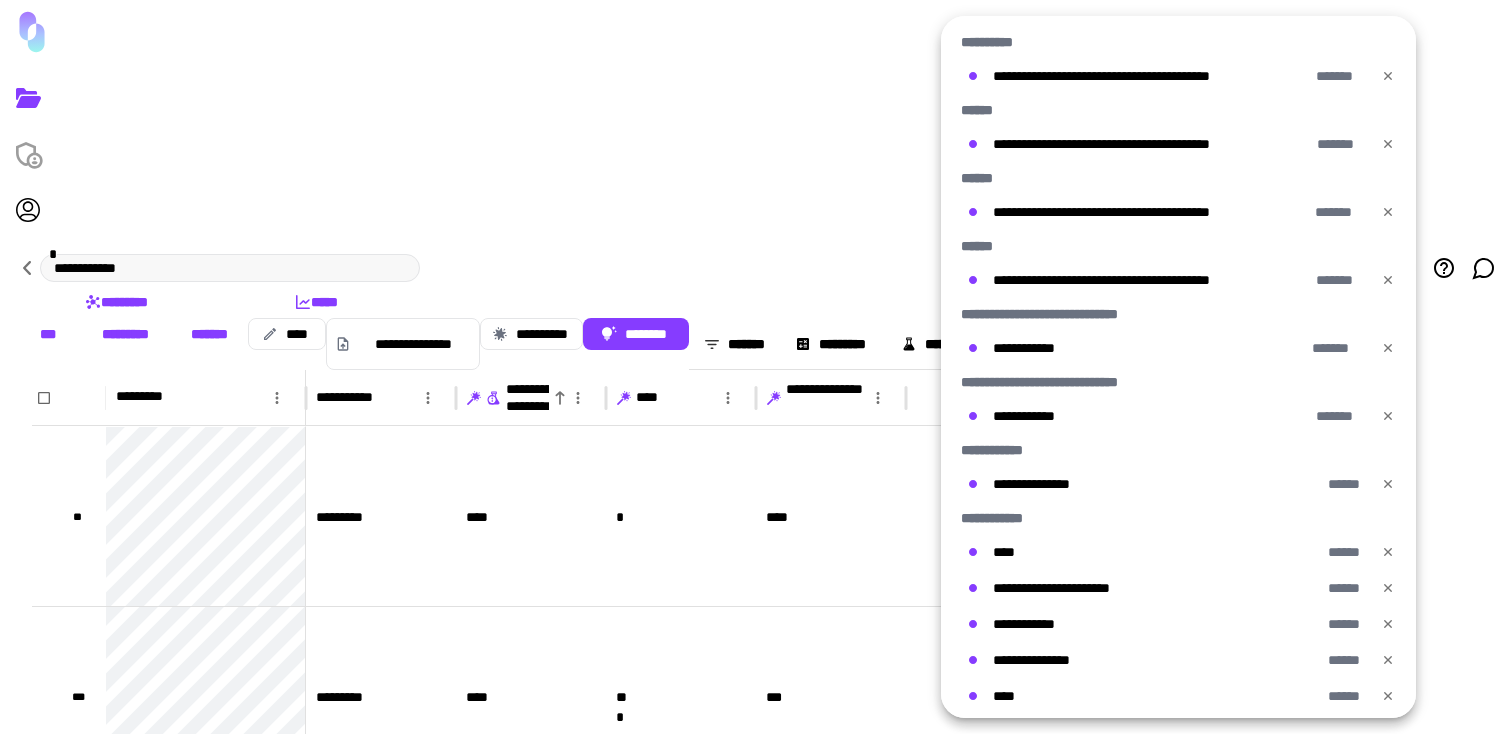 click at bounding box center (756, 367) 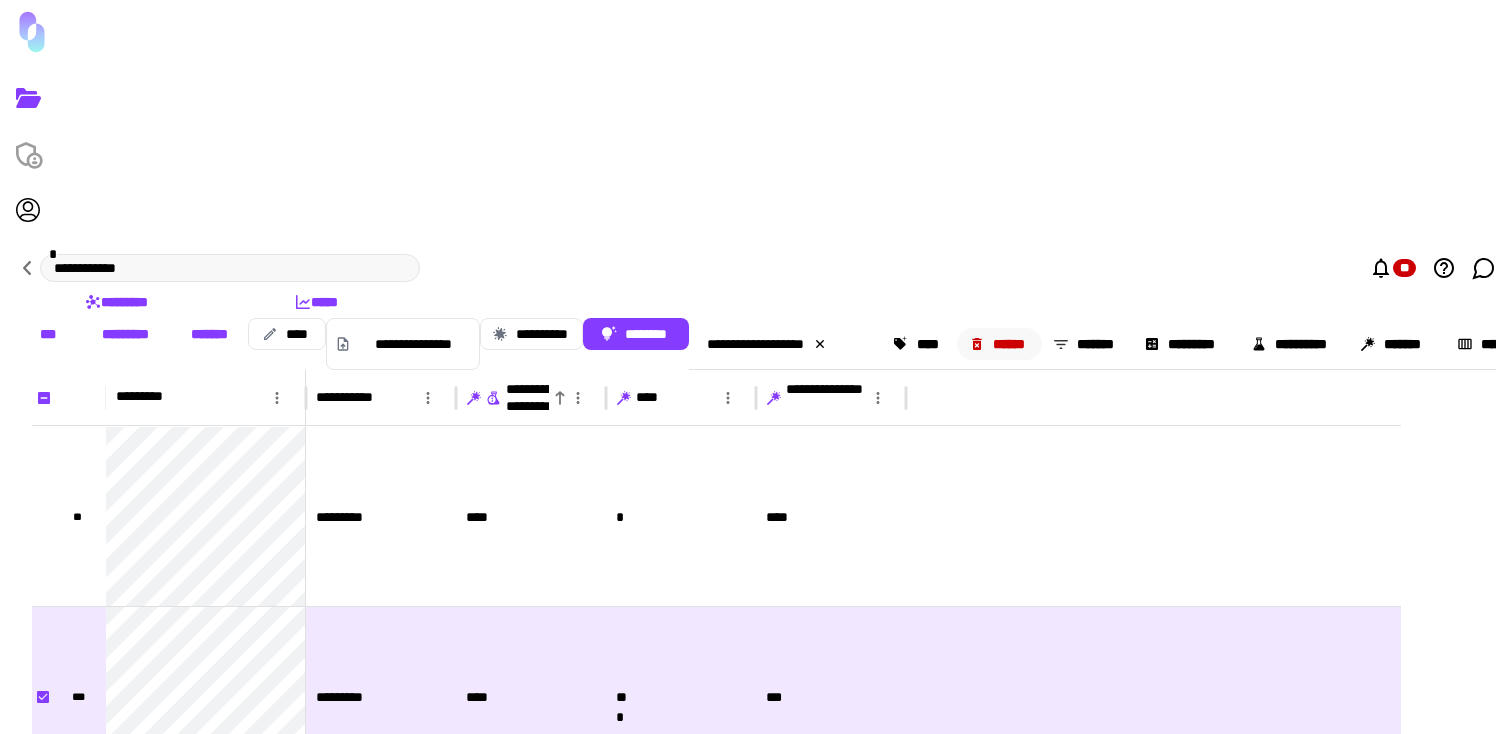 click on "******" at bounding box center (1000, 344) 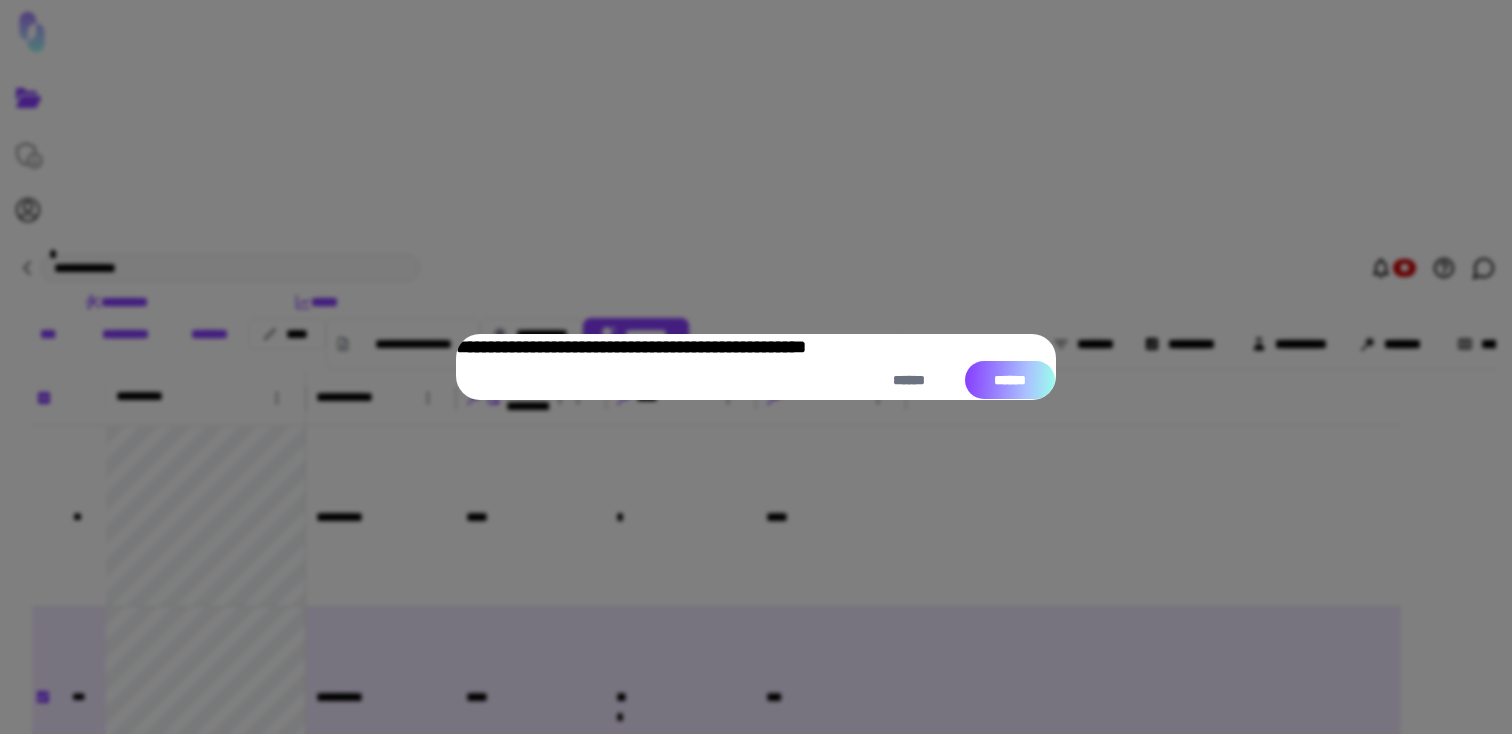 click on "******" at bounding box center [1010, 380] 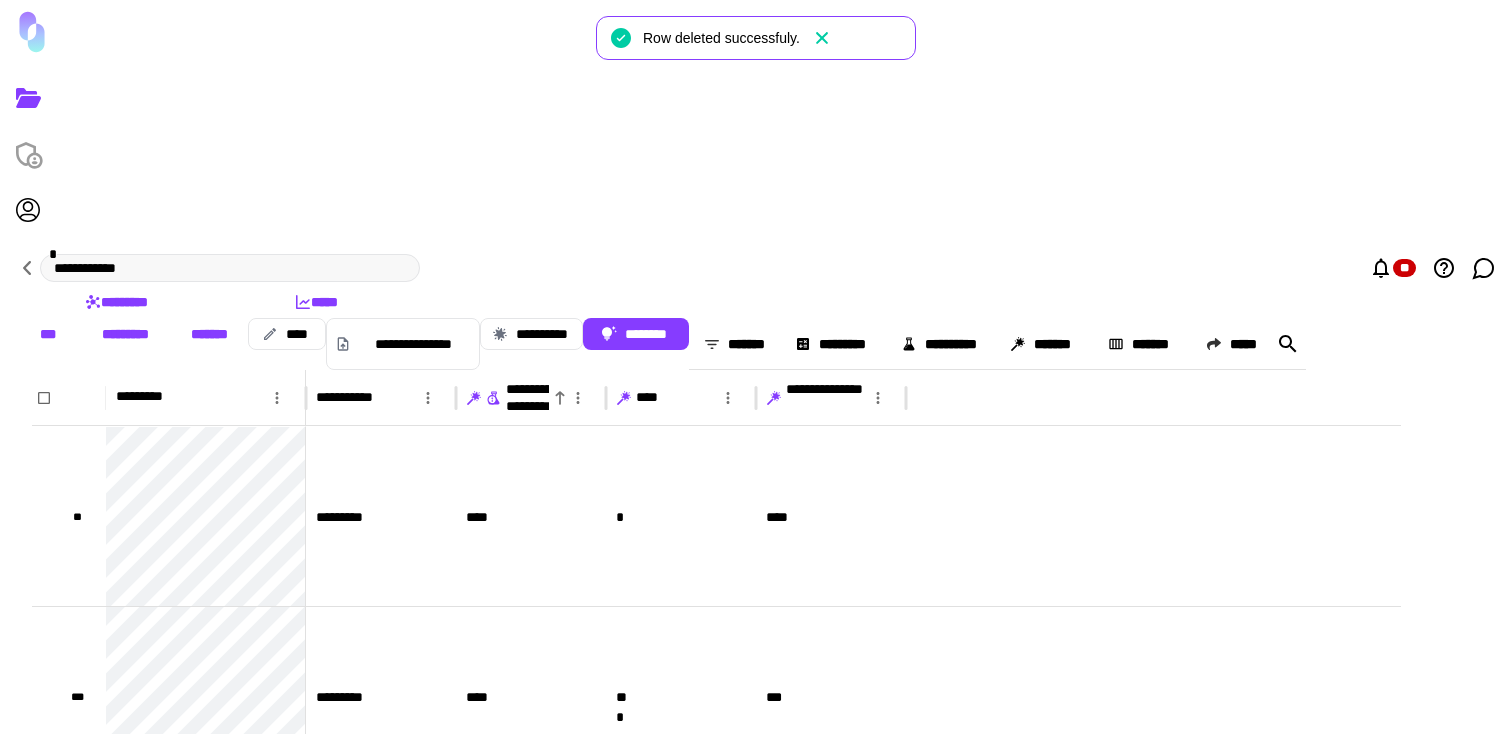 click 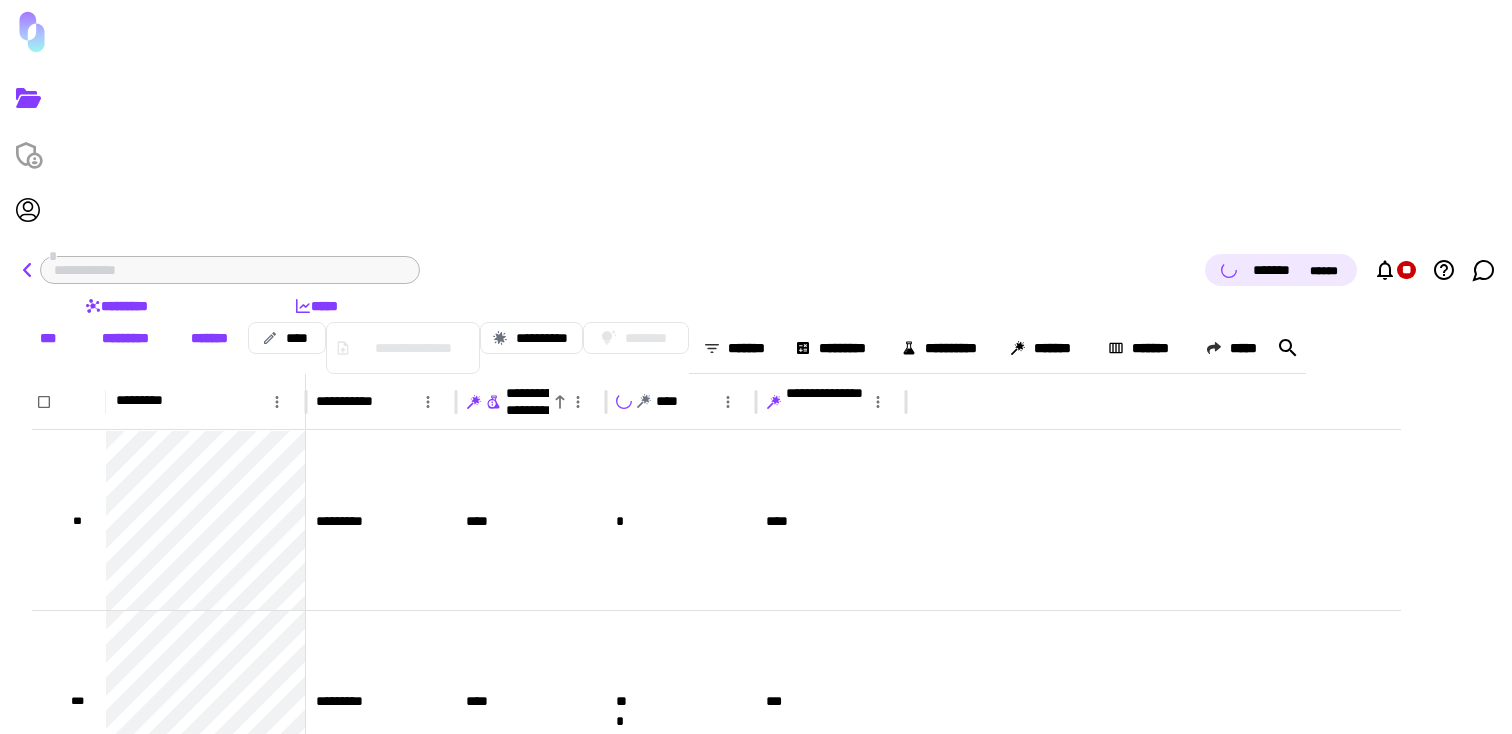 click 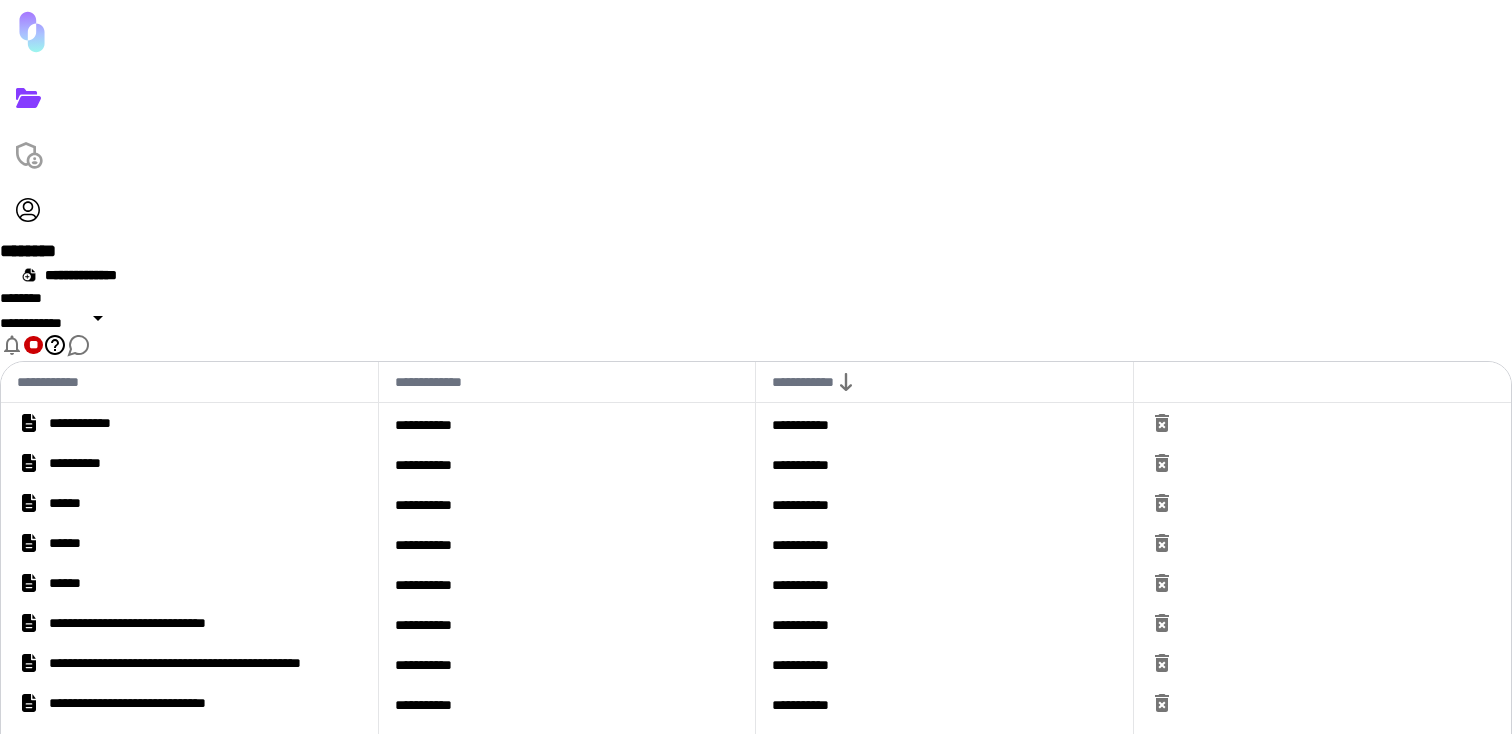 click on "**********" at bounding box center (756, 641) 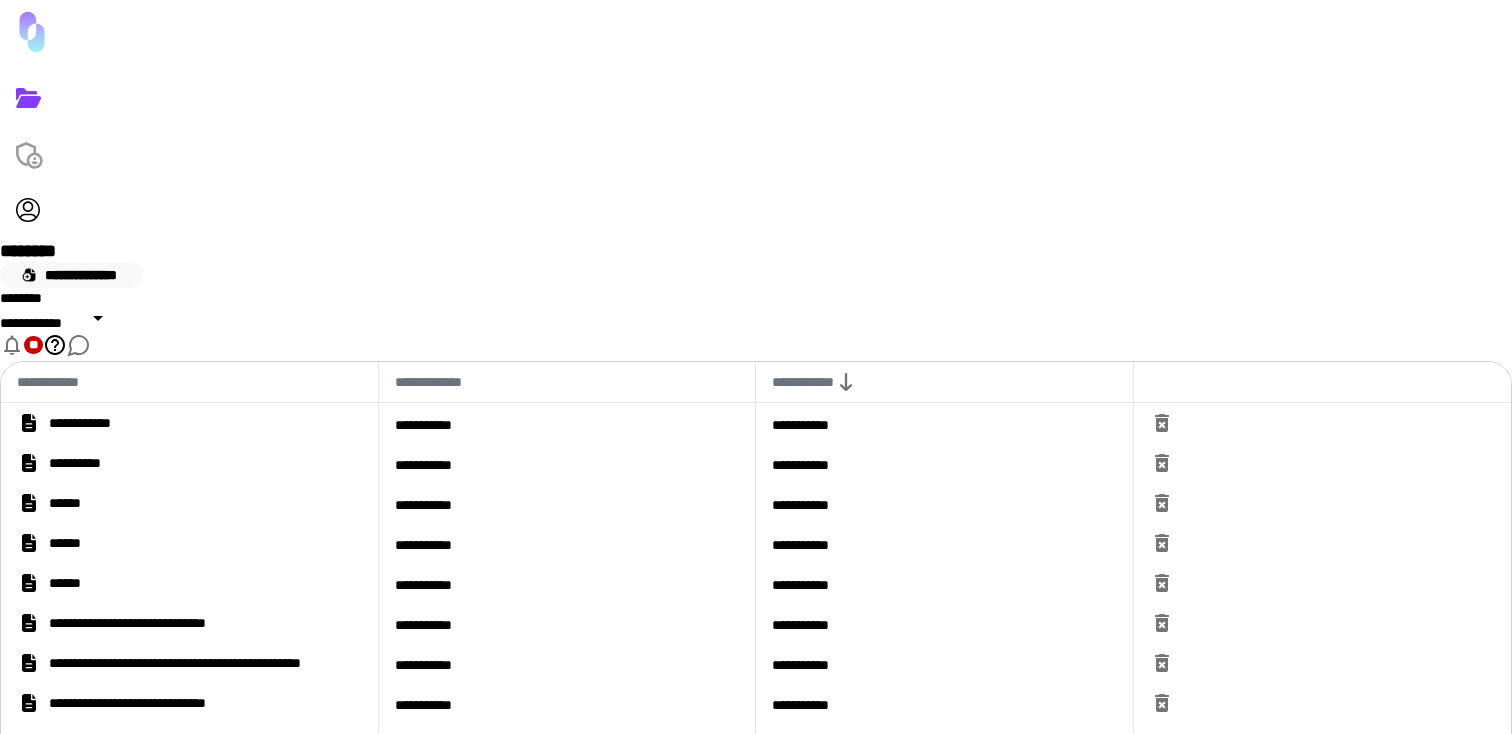 click on "**********" at bounding box center [71, 275] 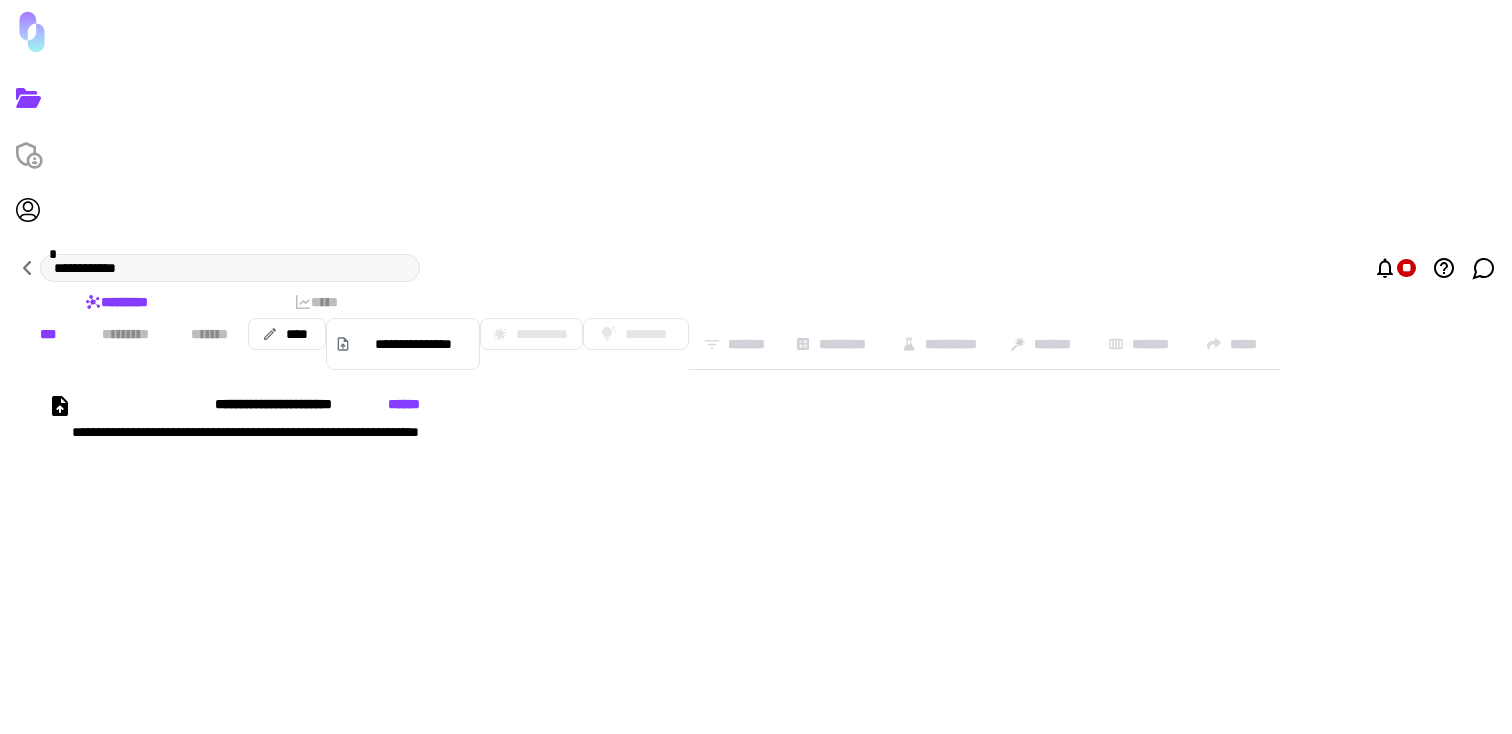 click on "**********" at bounding box center (410, 484) 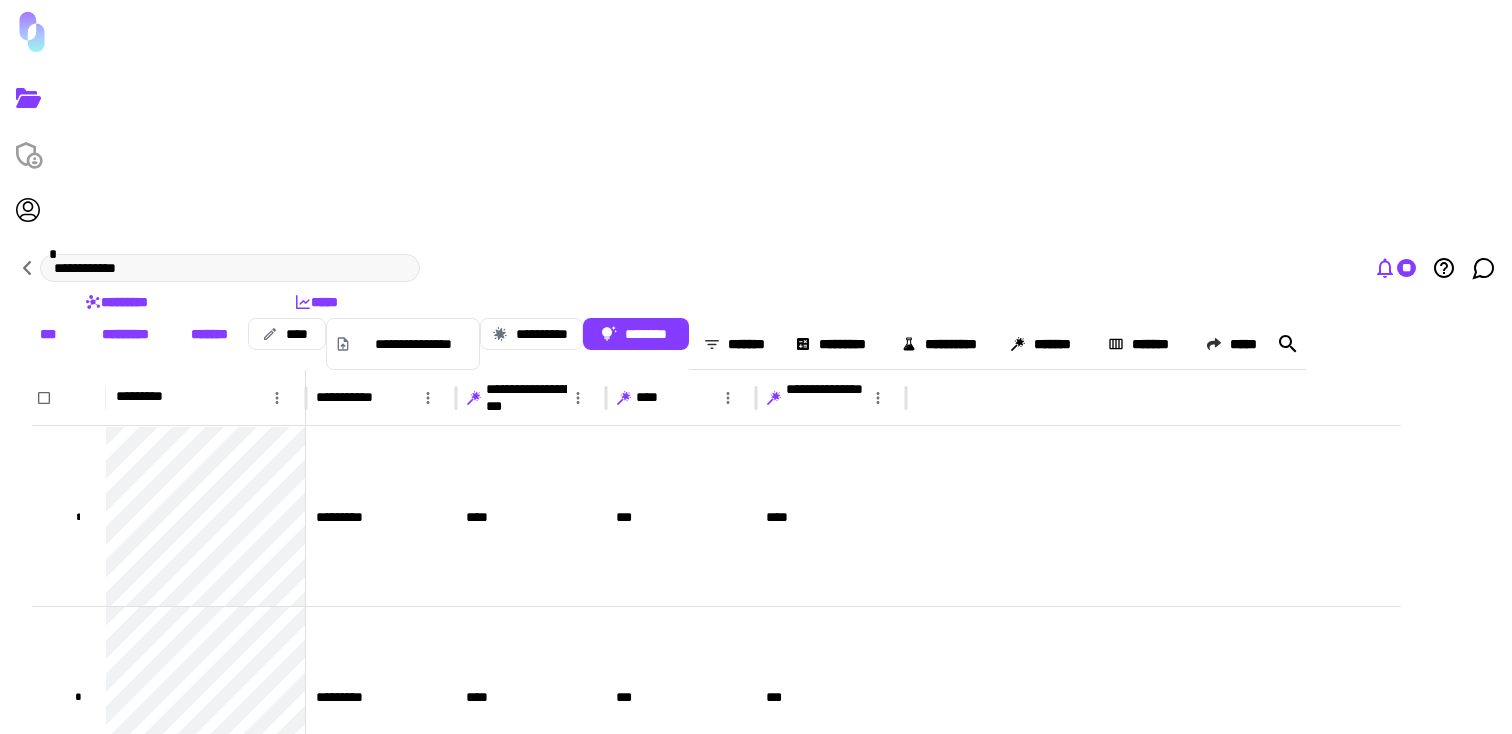 click 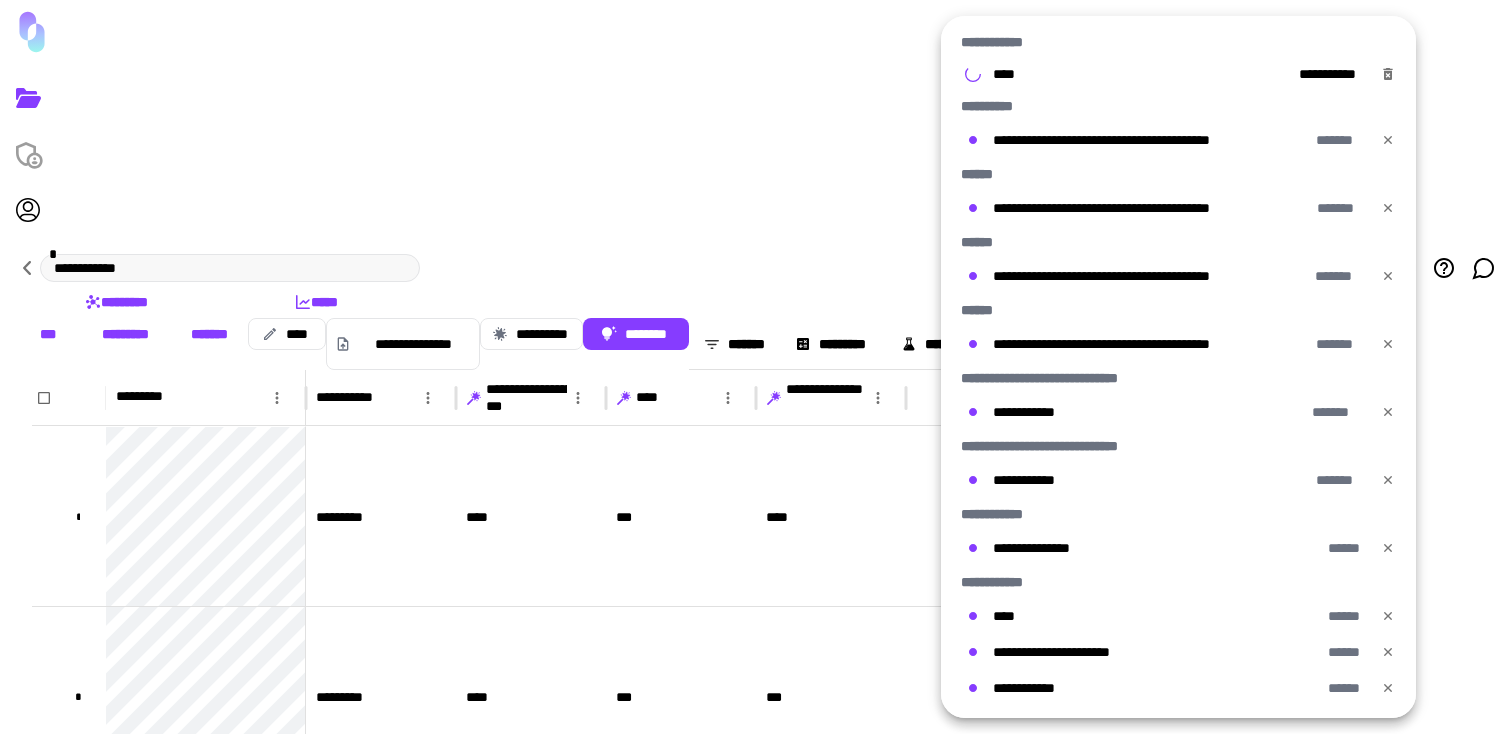 click at bounding box center [756, 367] 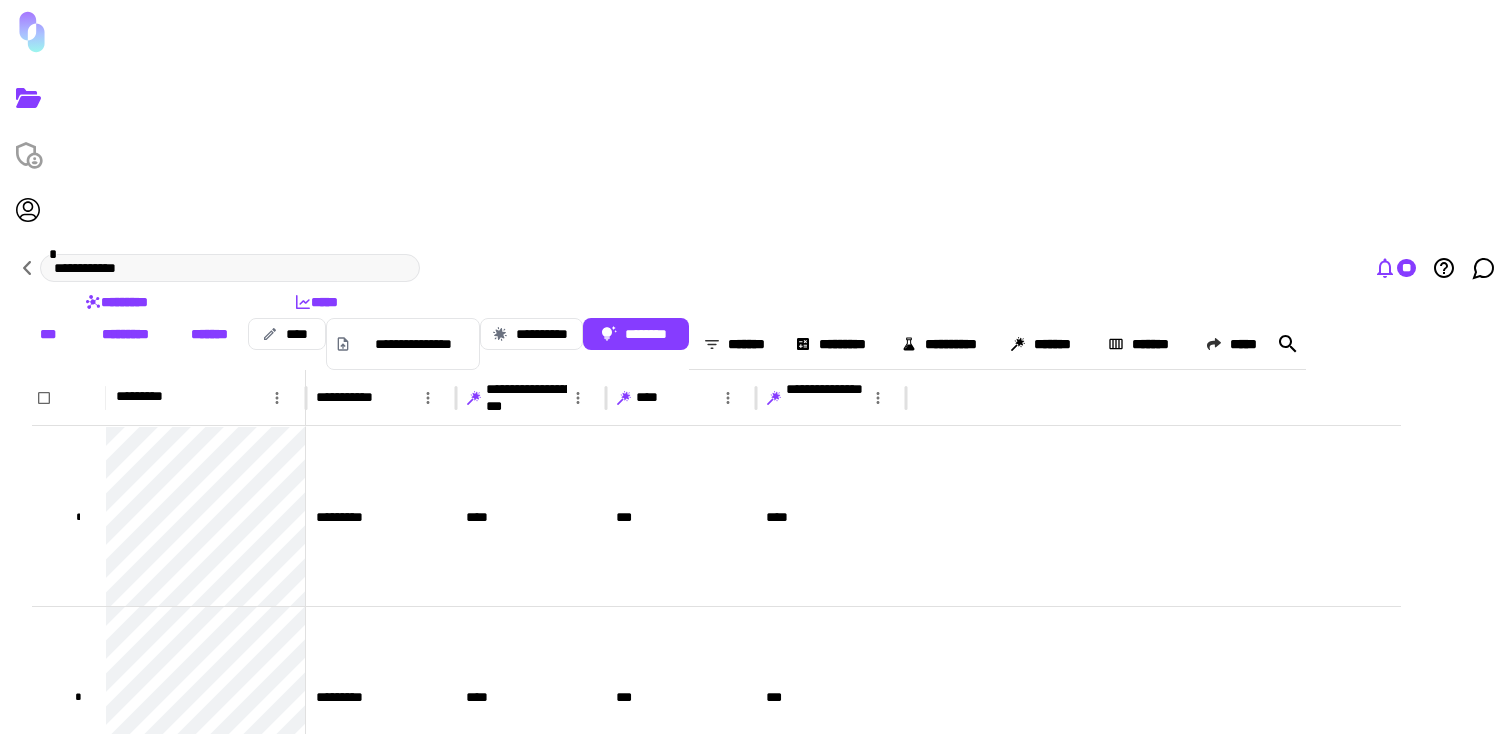 click 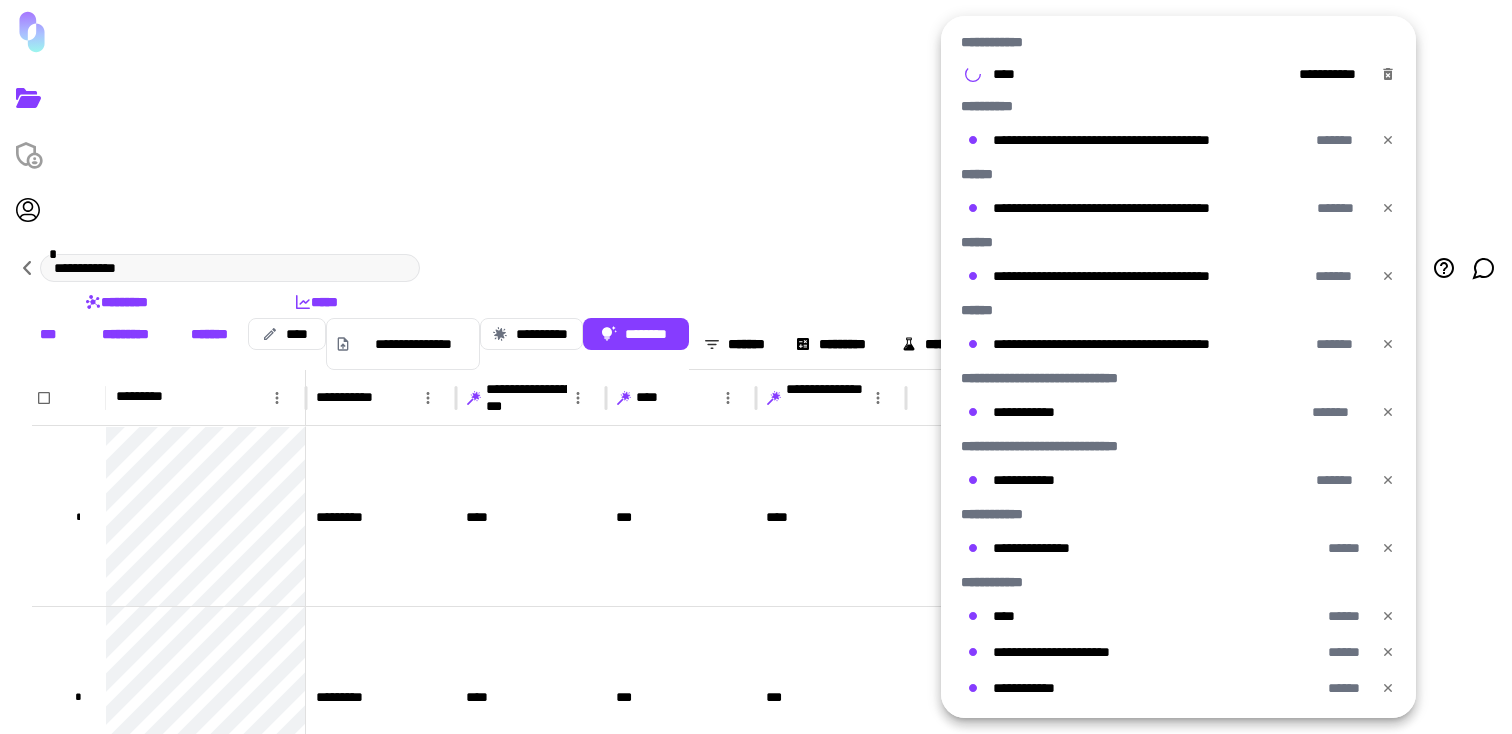 click at bounding box center (756, 367) 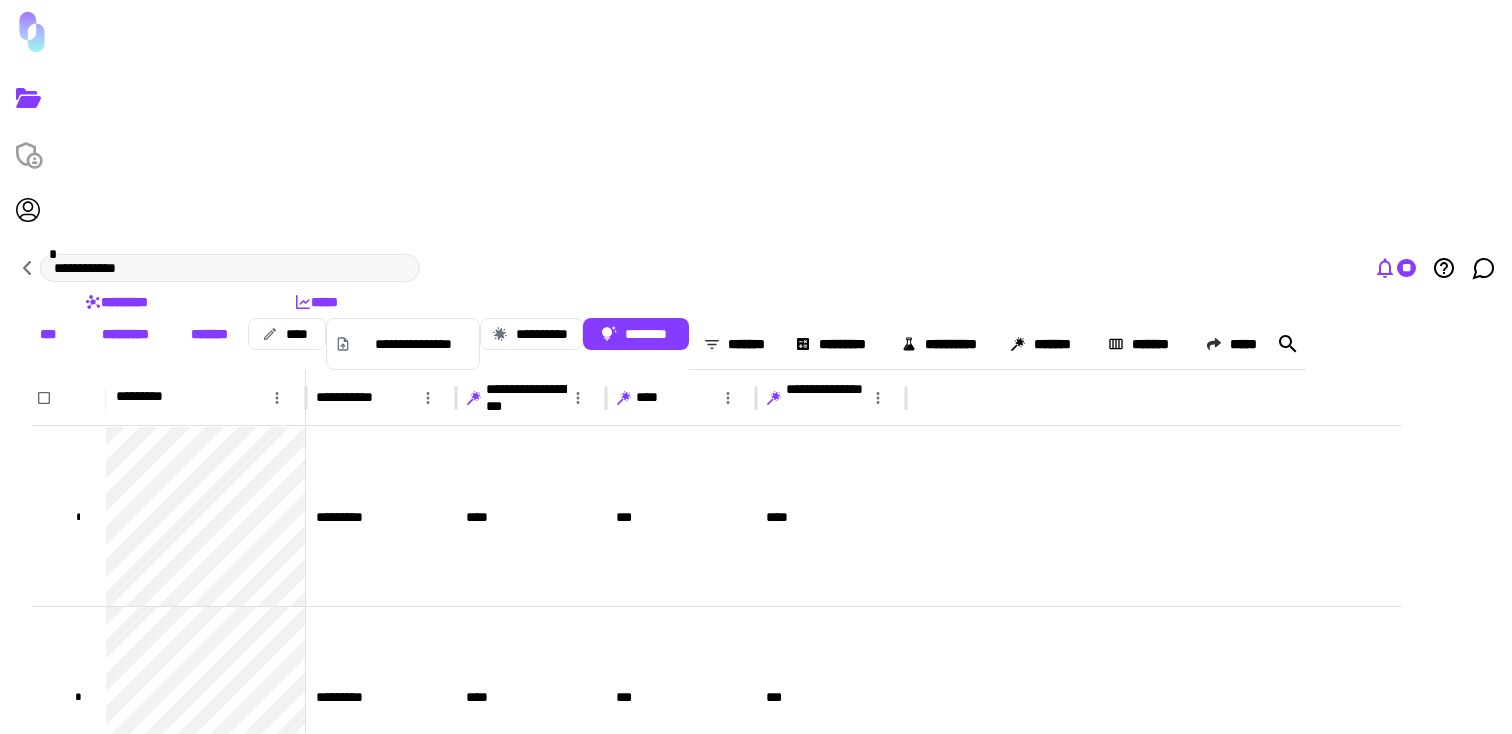 click 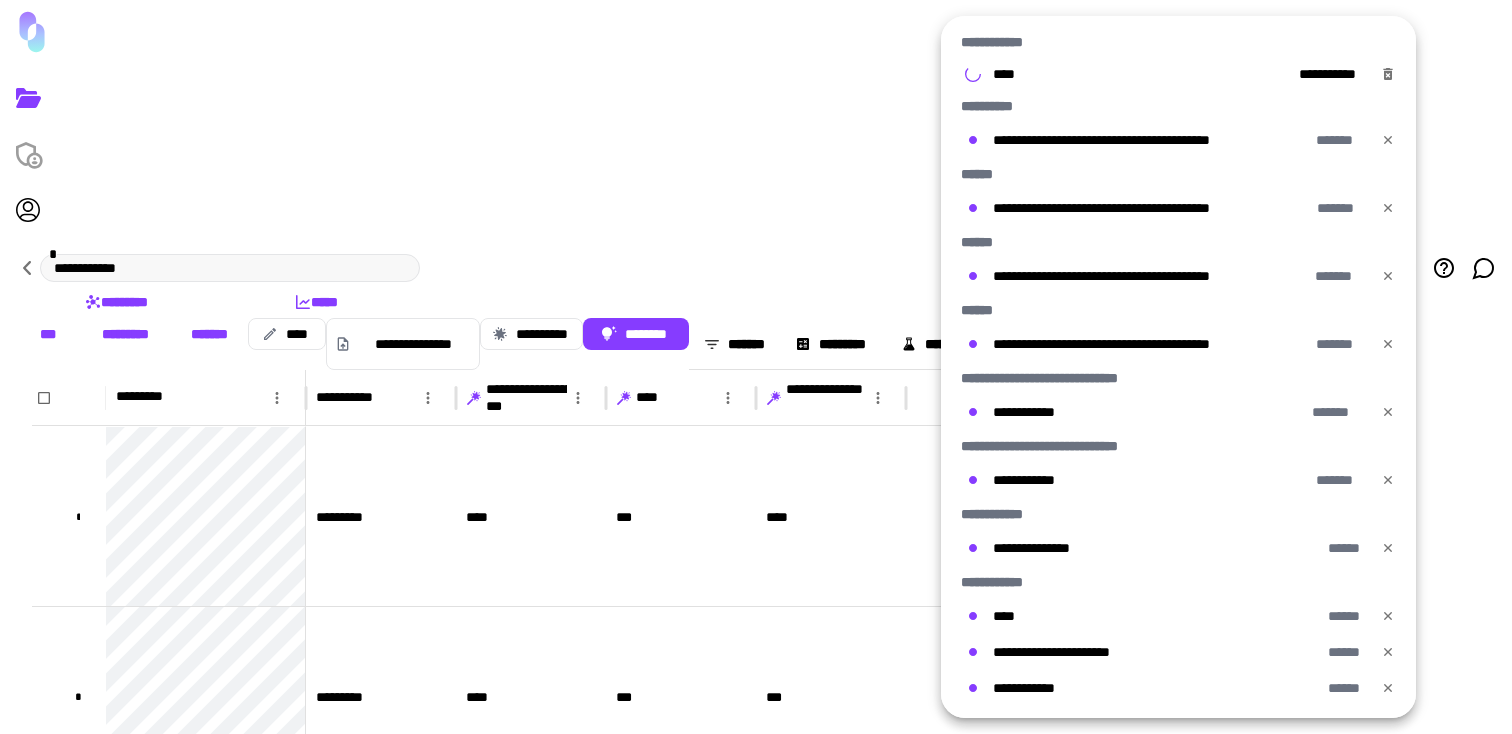 click at bounding box center (756, 367) 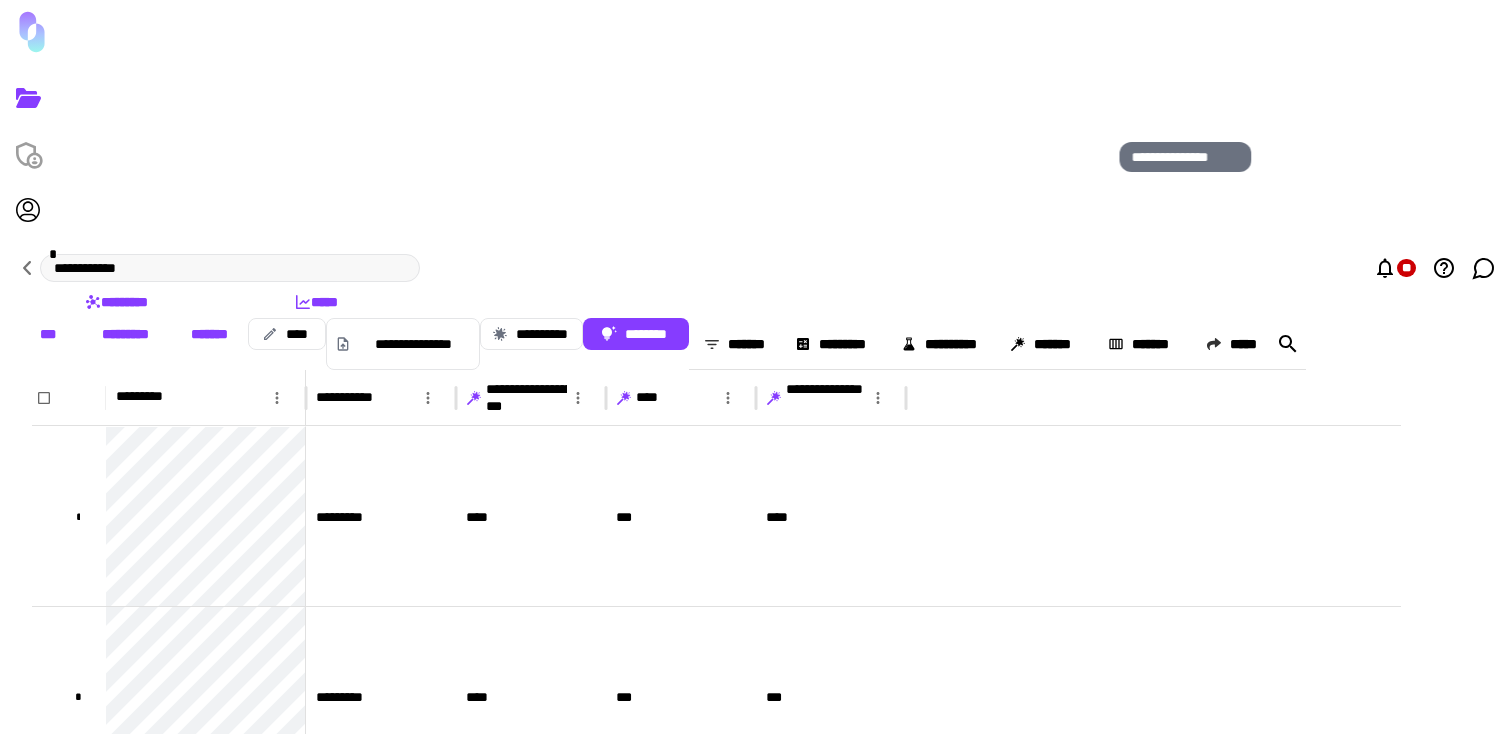 drag, startPoint x: 1142, startPoint y: 104, endPoint x: 1057, endPoint y: 33, distance: 110.751976 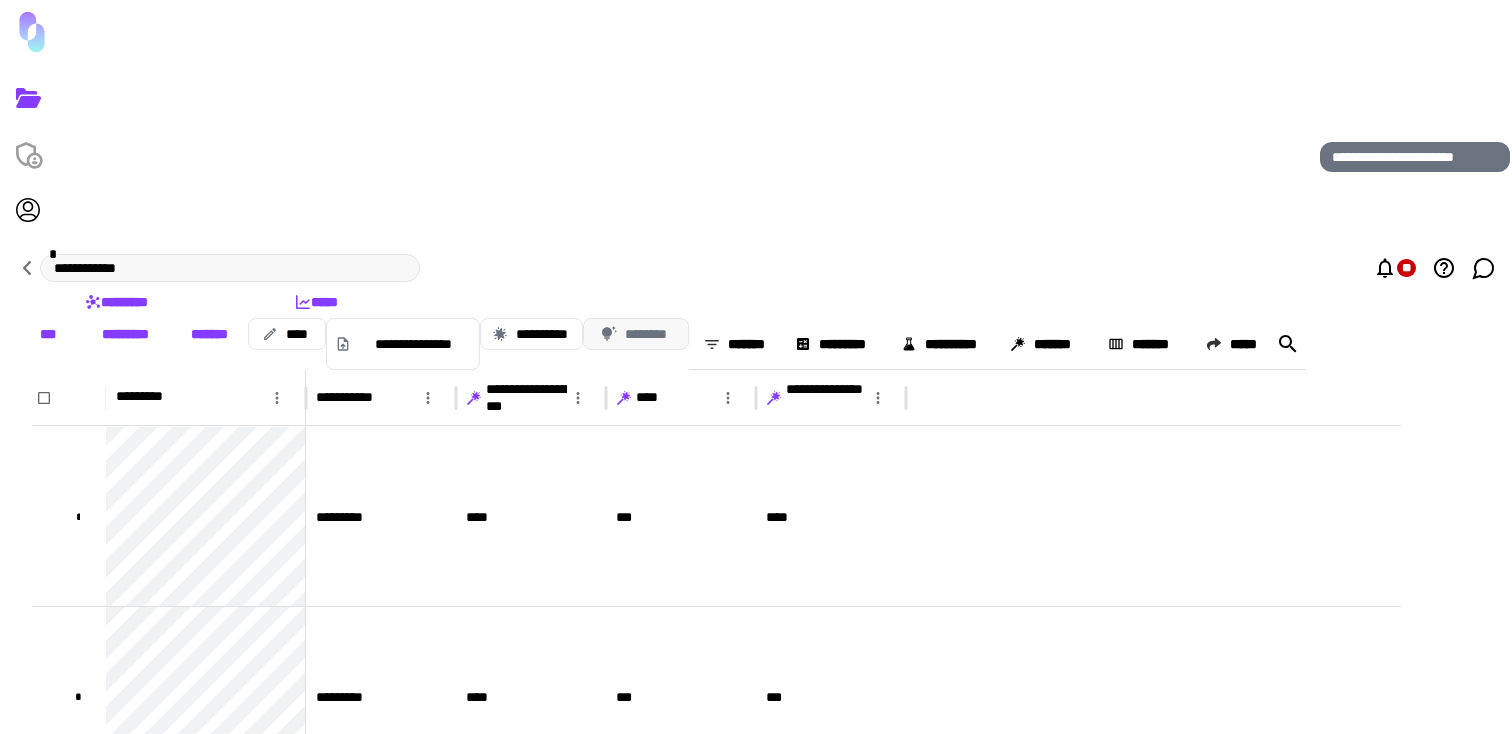 click on "********" at bounding box center [636, 334] 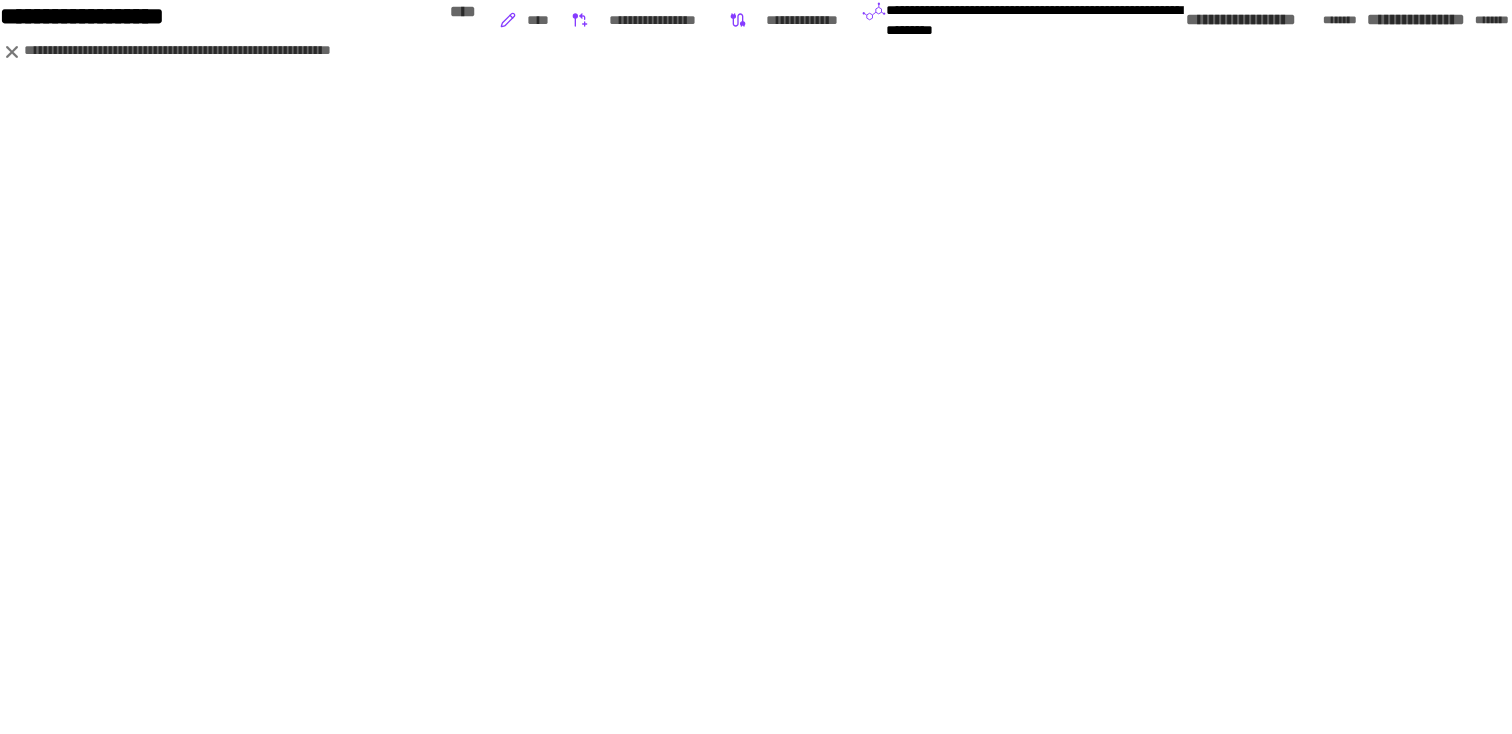 click on "**********" at bounding box center [1443, 20] 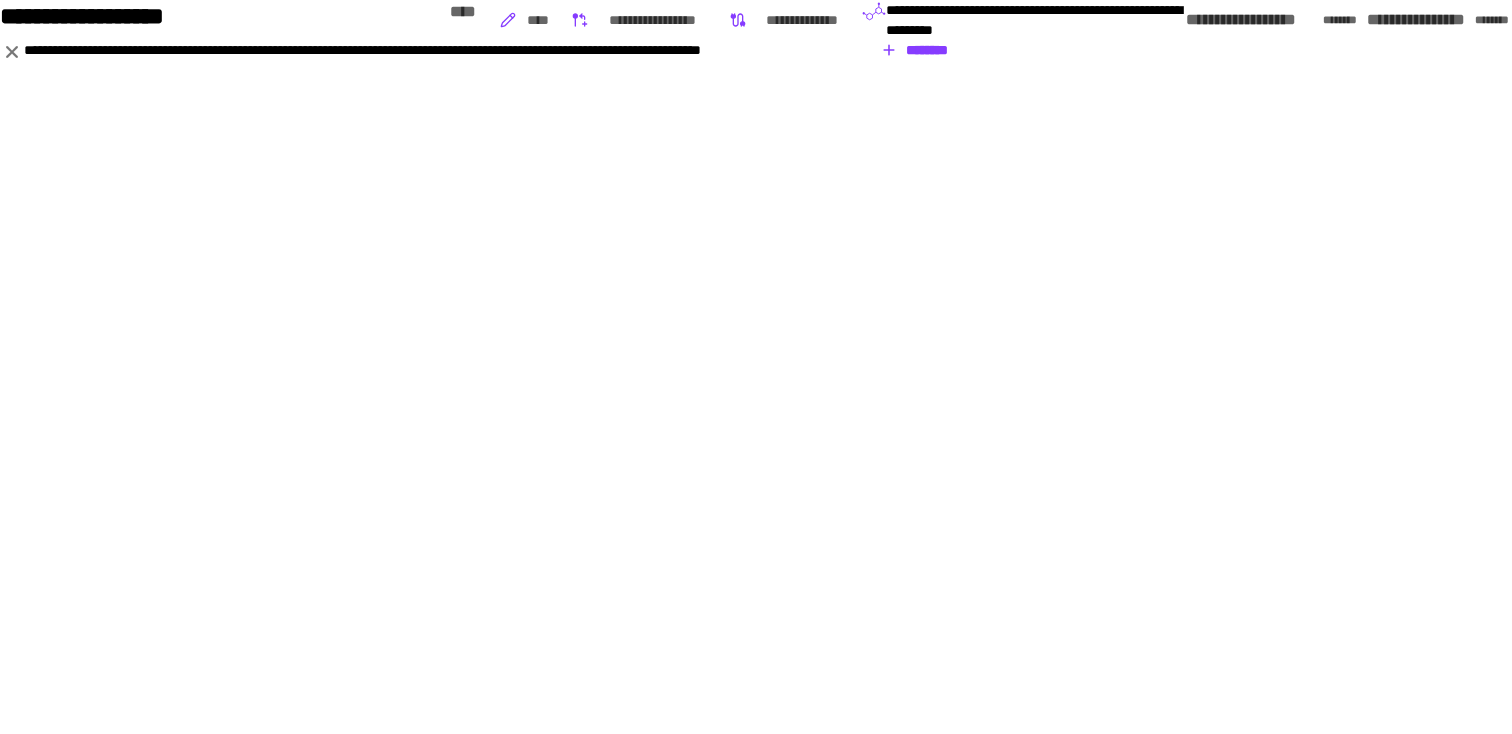 click on "********" at bounding box center [915, 50] 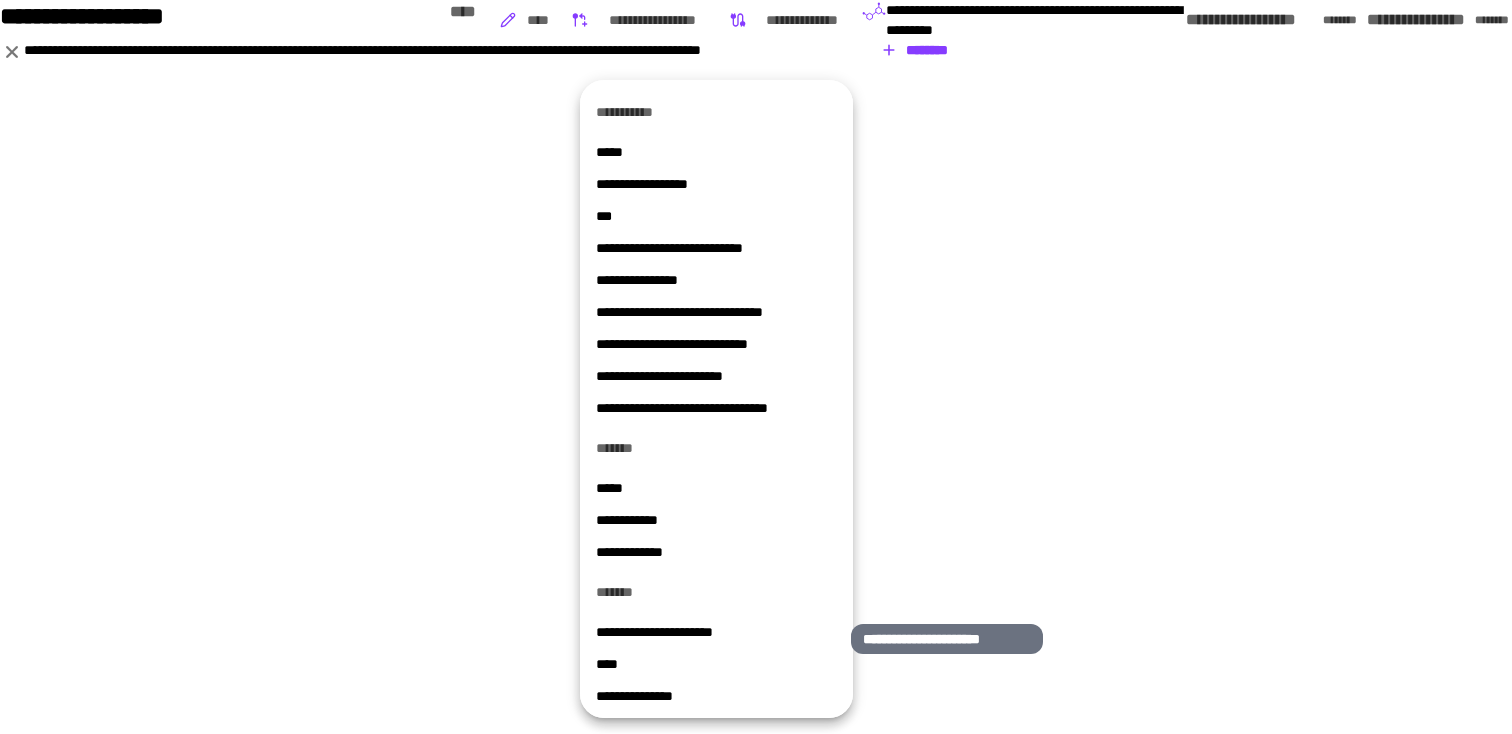 scroll, scrollTop: 2, scrollLeft: 0, axis: vertical 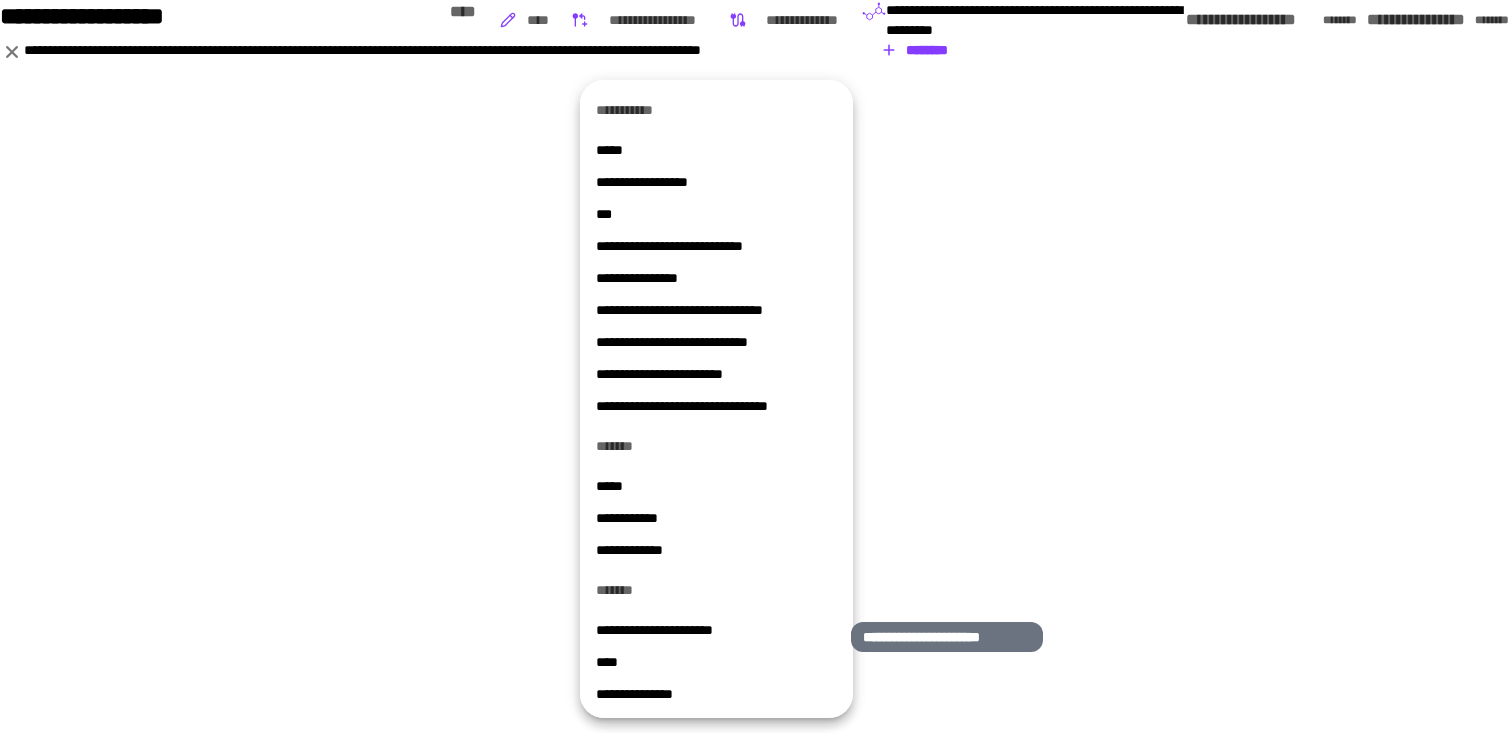 click on "**********" at bounding box center (716, 630) 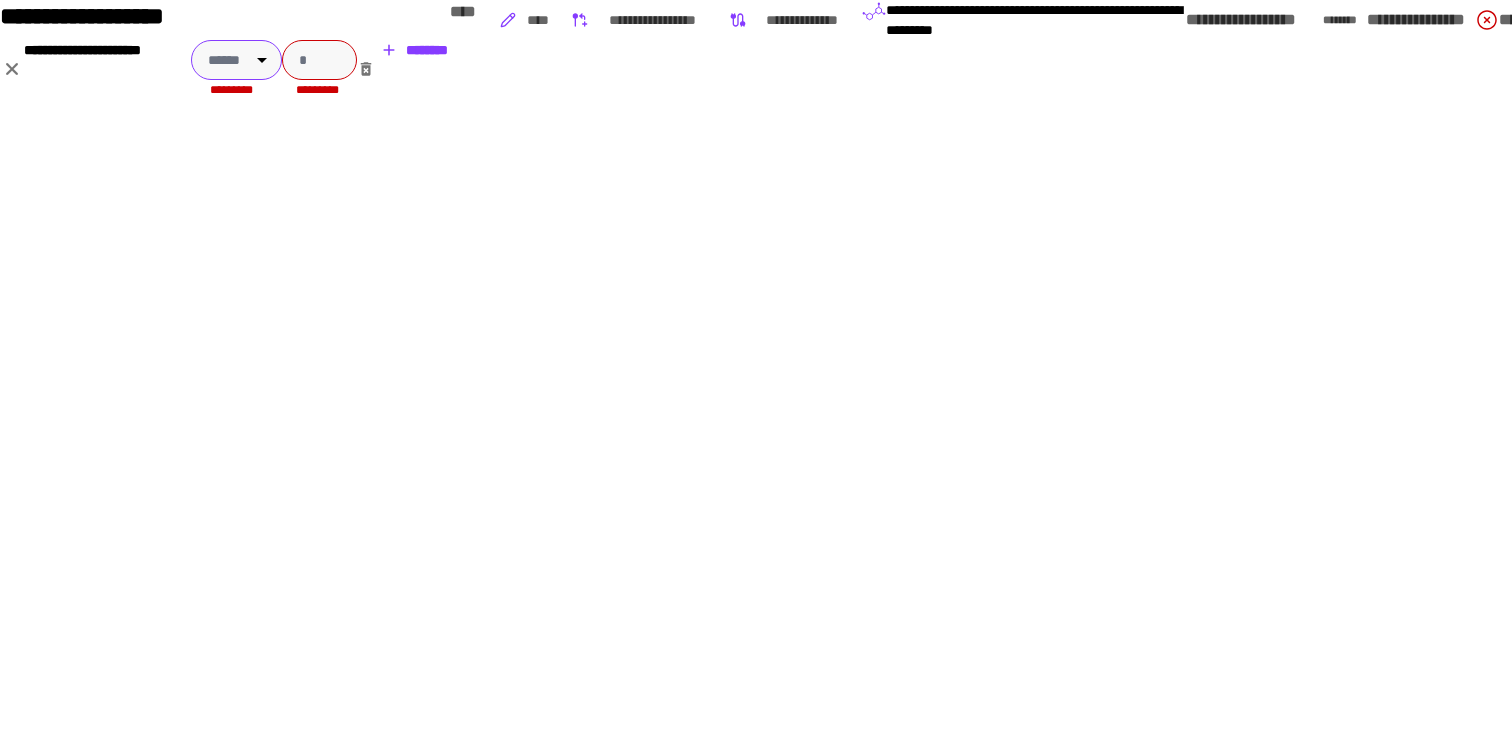click on "****** ******" at bounding box center (236, 60) 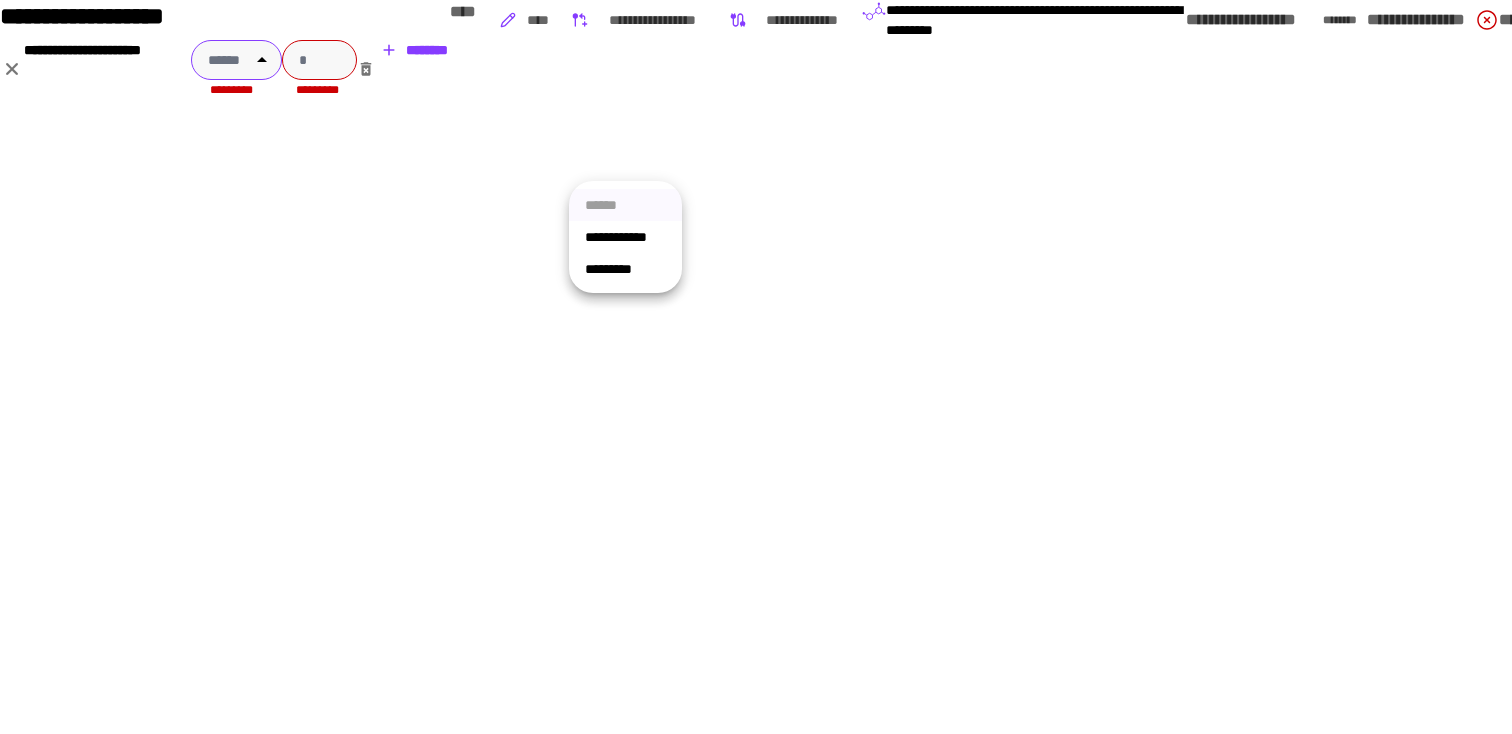click on "**********" at bounding box center (756, 367) 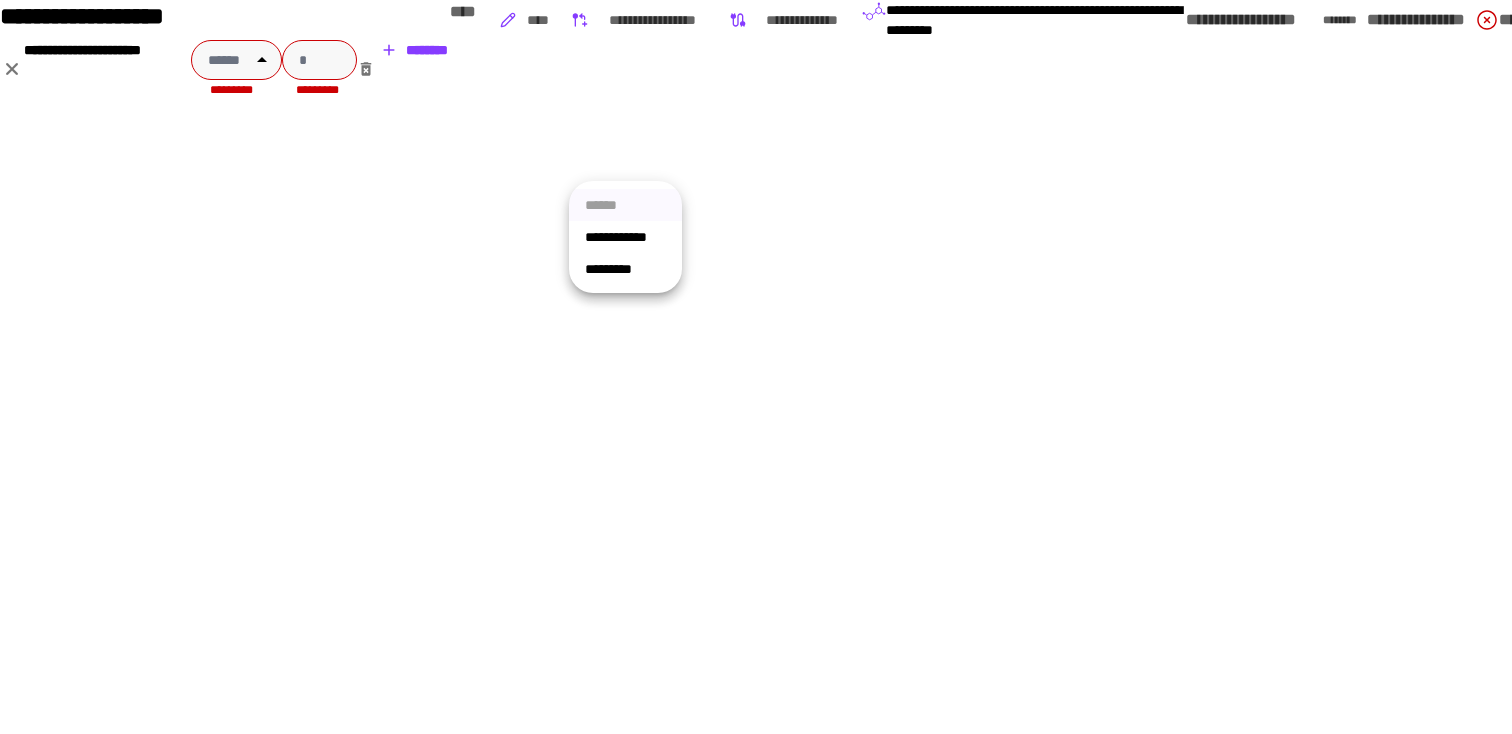 click on "**********" at bounding box center (625, 237) 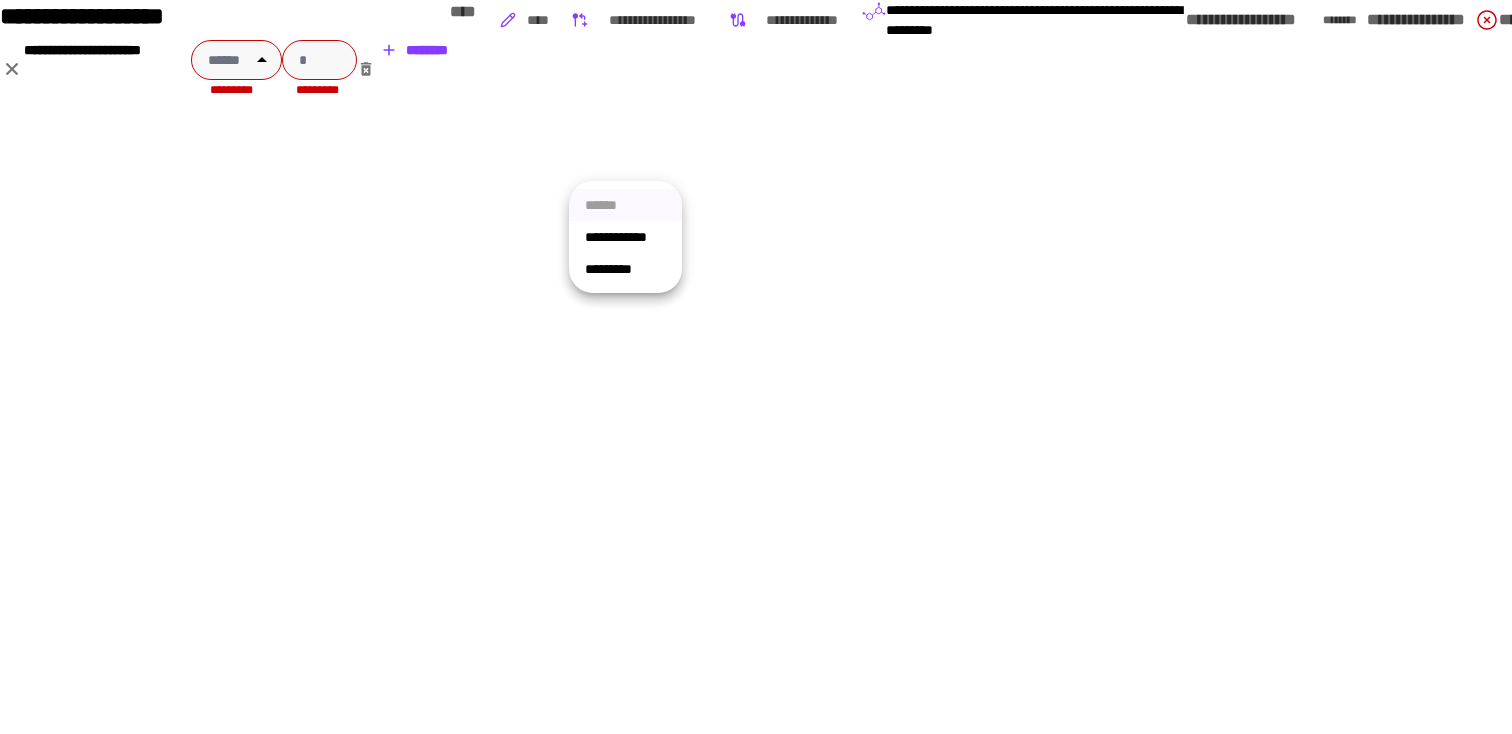 type on "**********" 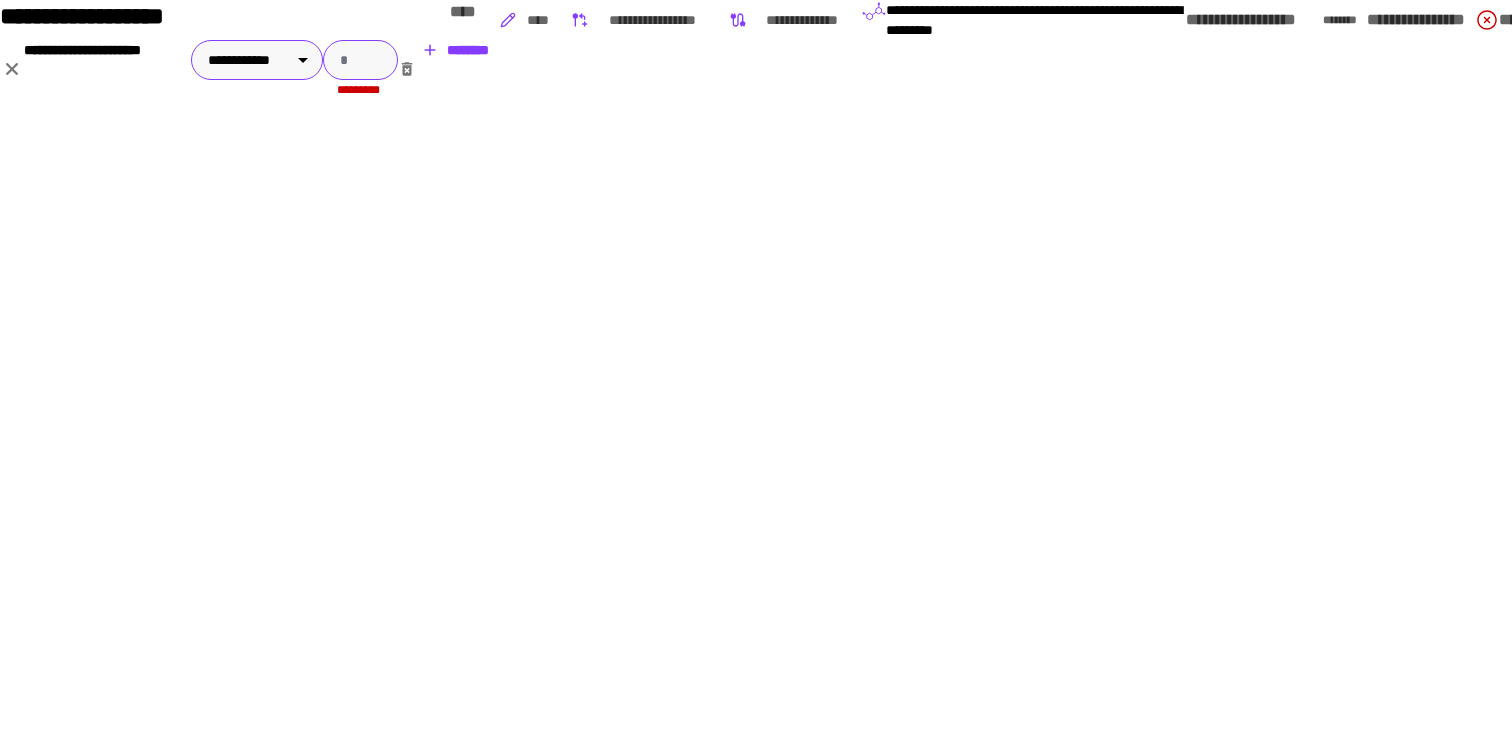 click at bounding box center (360, 60) 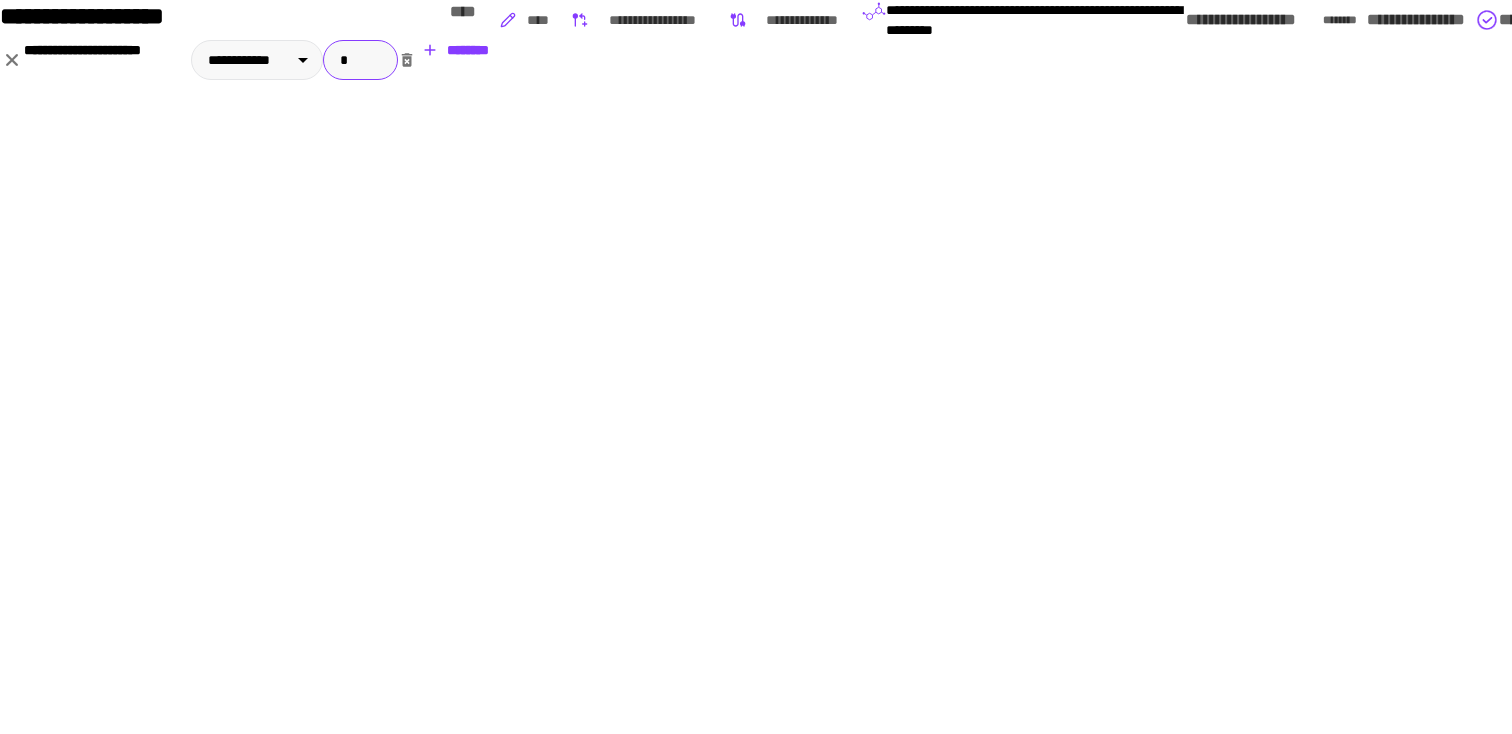 type on "*" 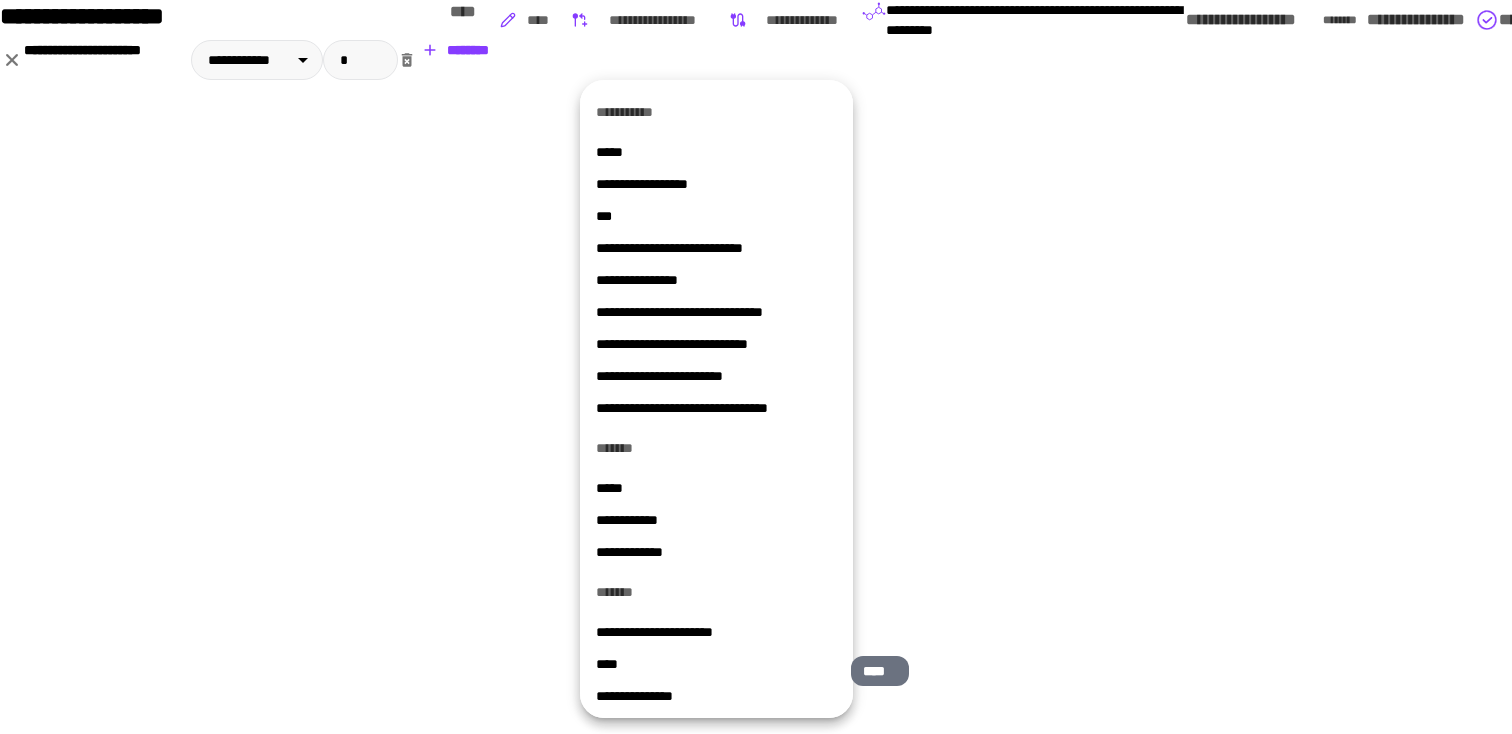 click on "****" at bounding box center (716, 664) 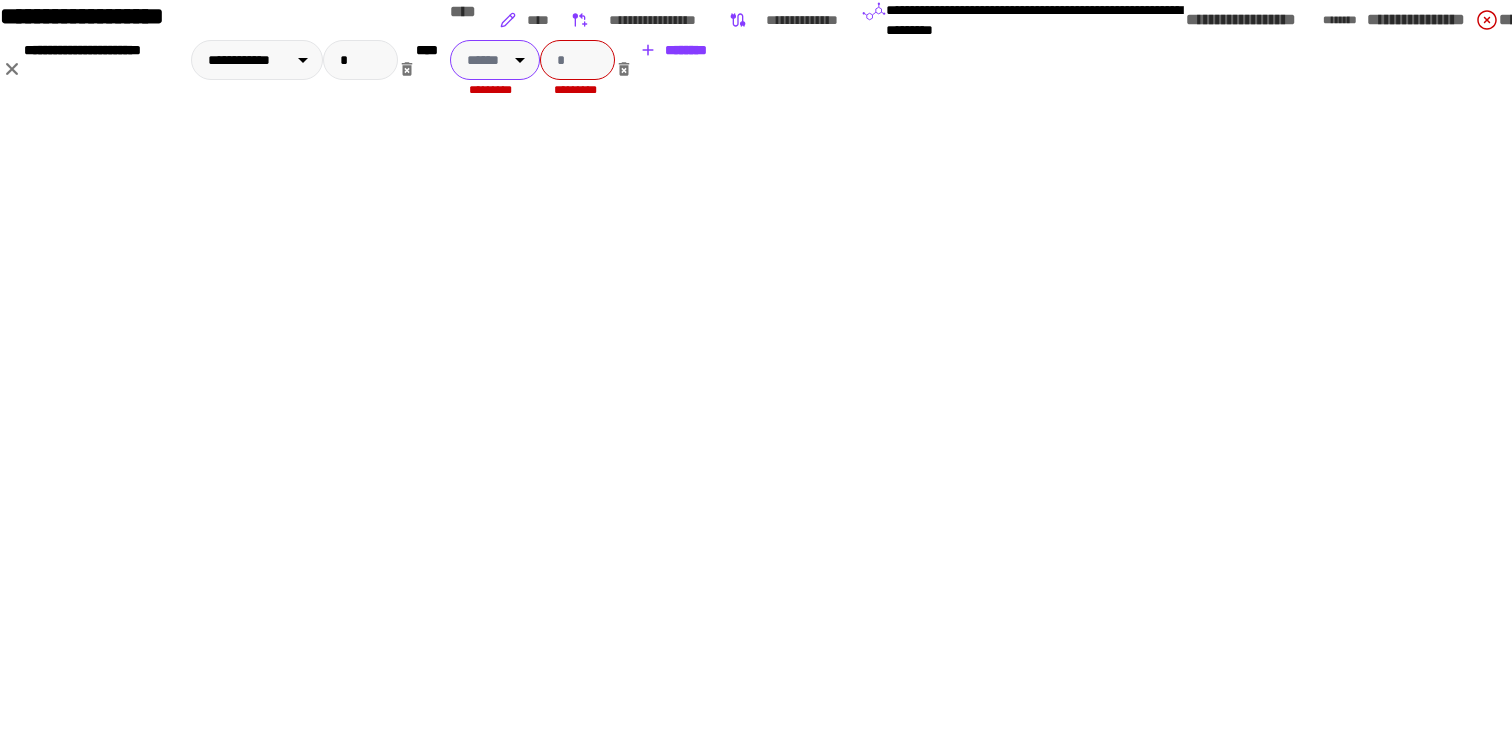 click on "**********" at bounding box center [756, 367] 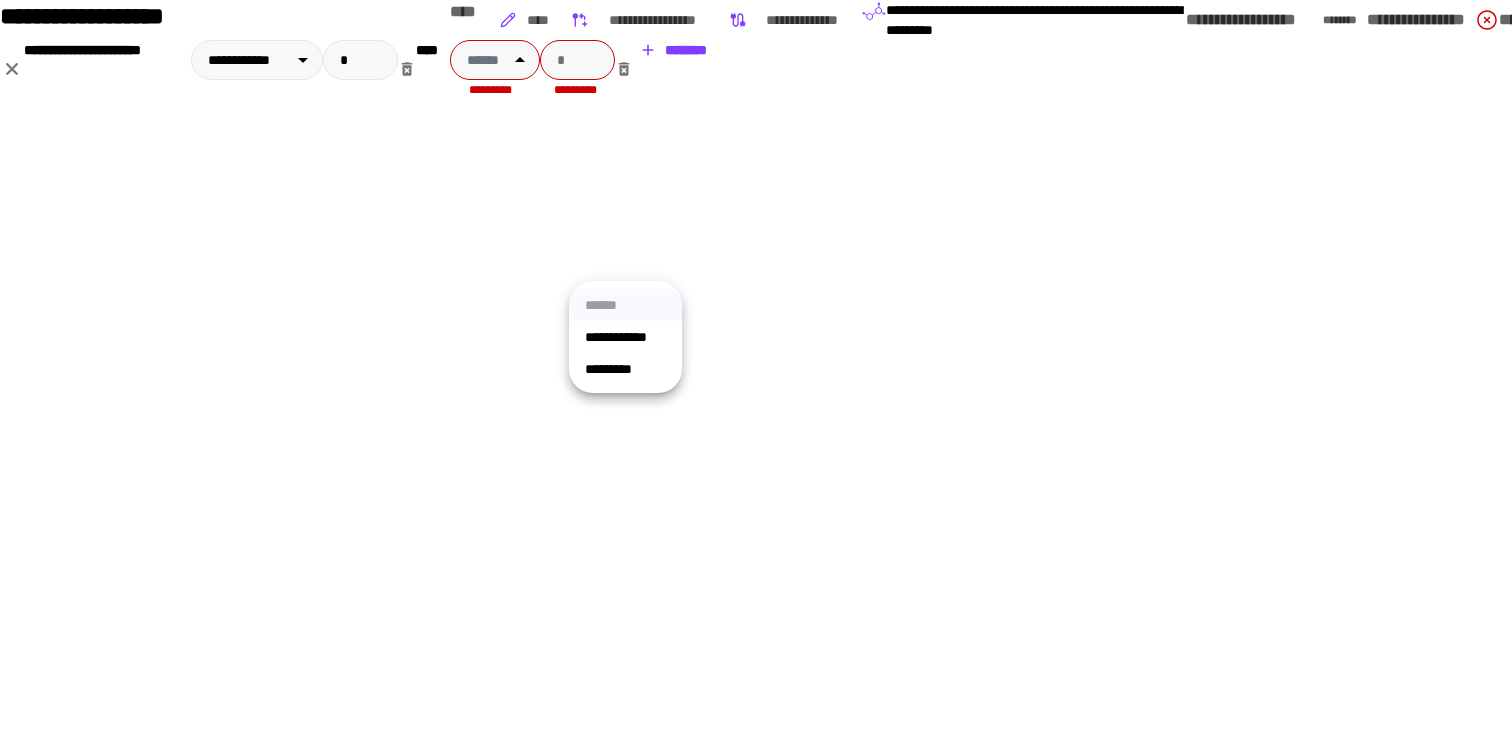 click on "**********" at bounding box center [625, 337] 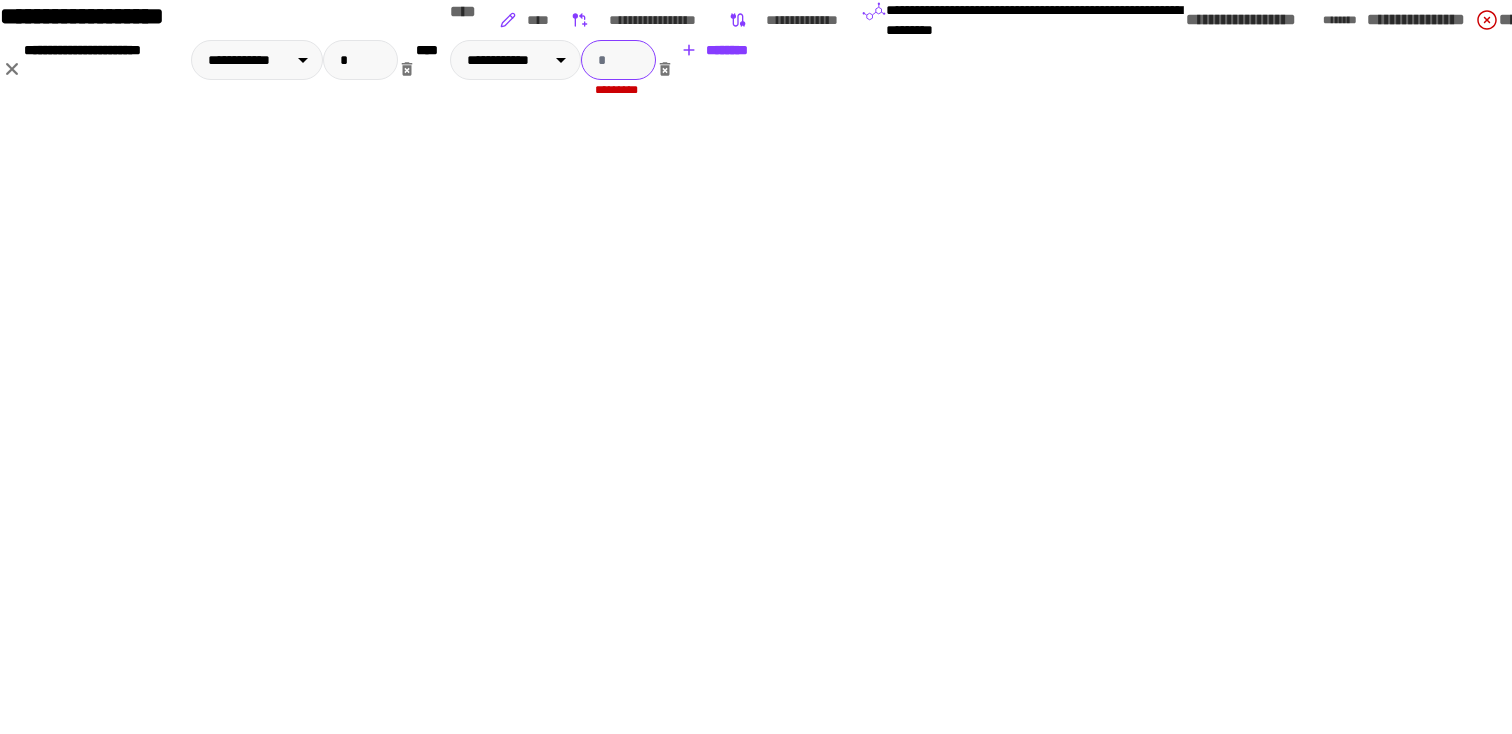 click at bounding box center (618, 60) 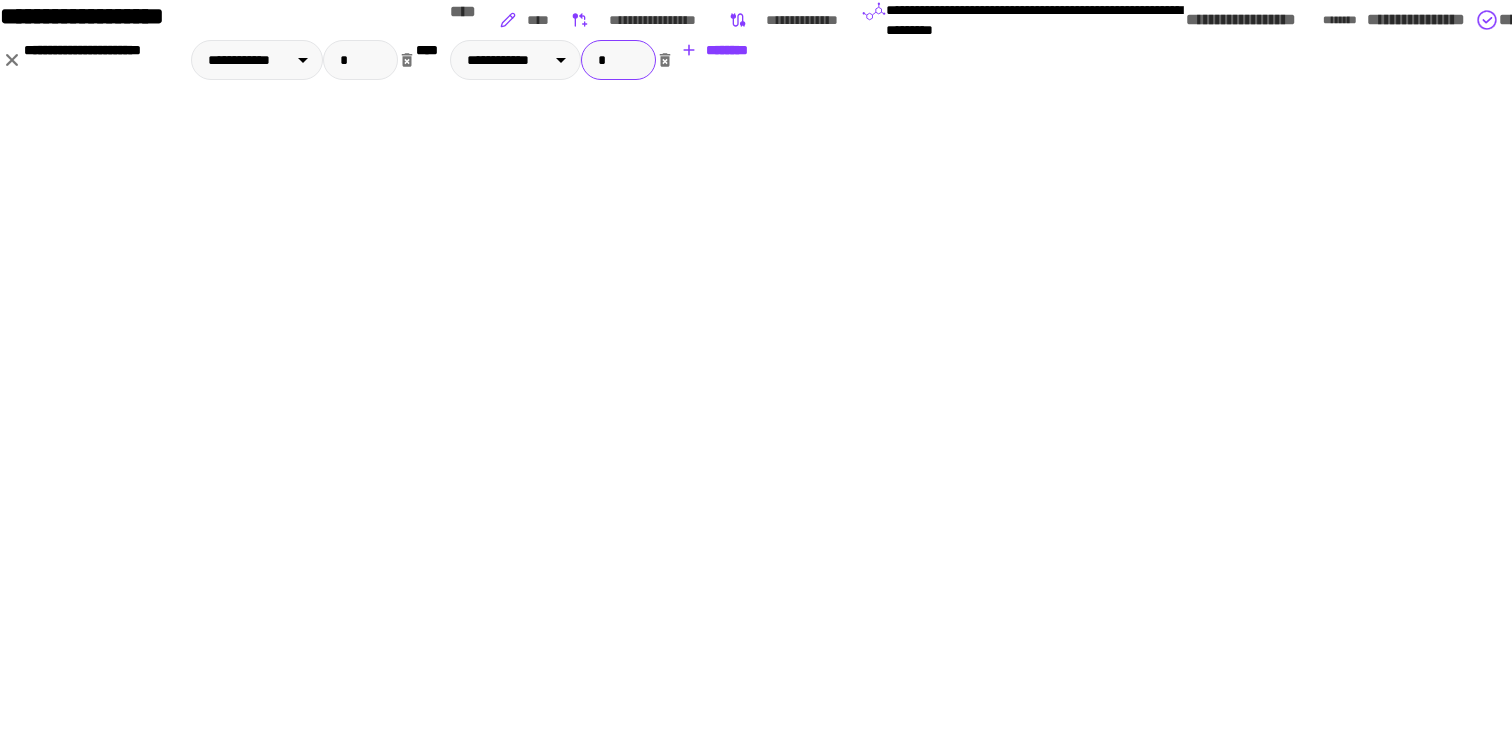type on "*" 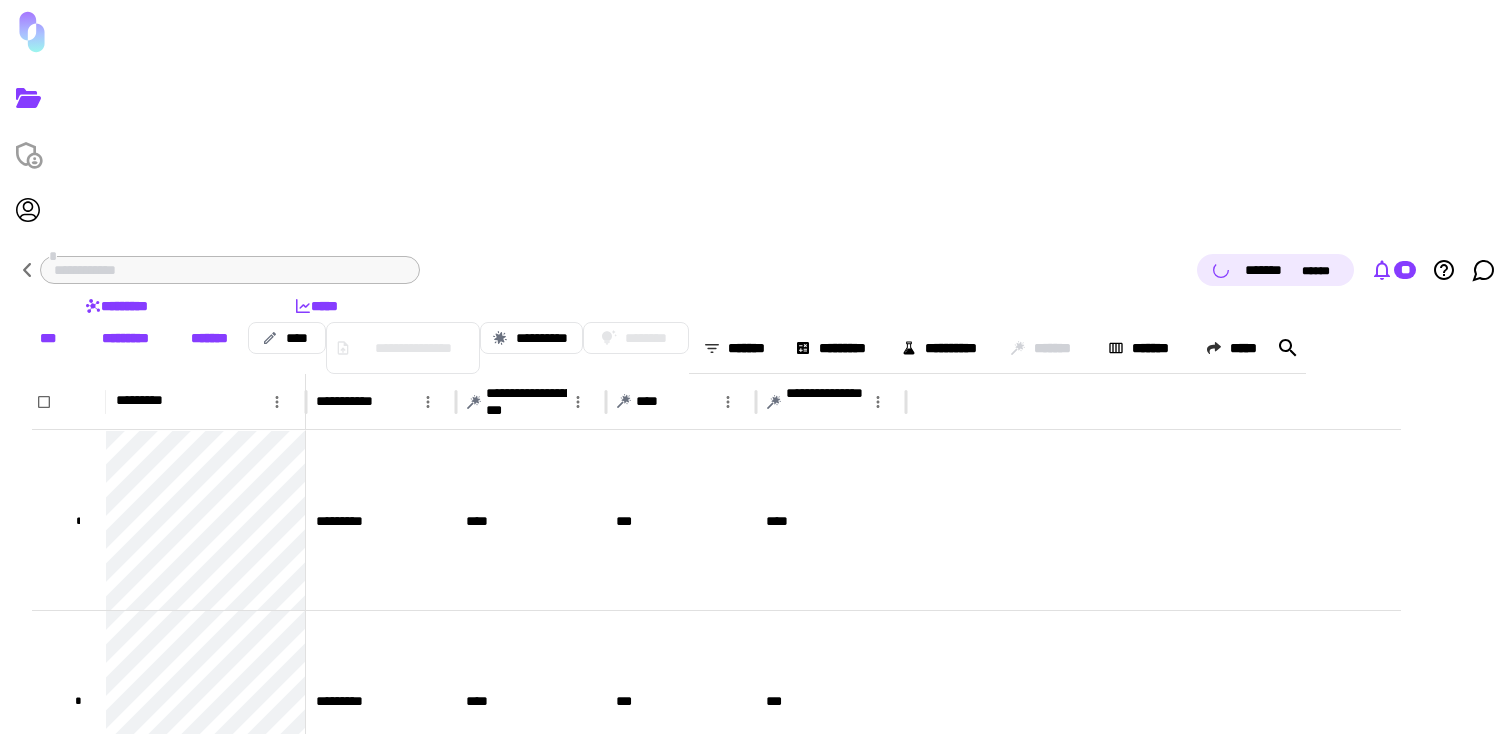 click 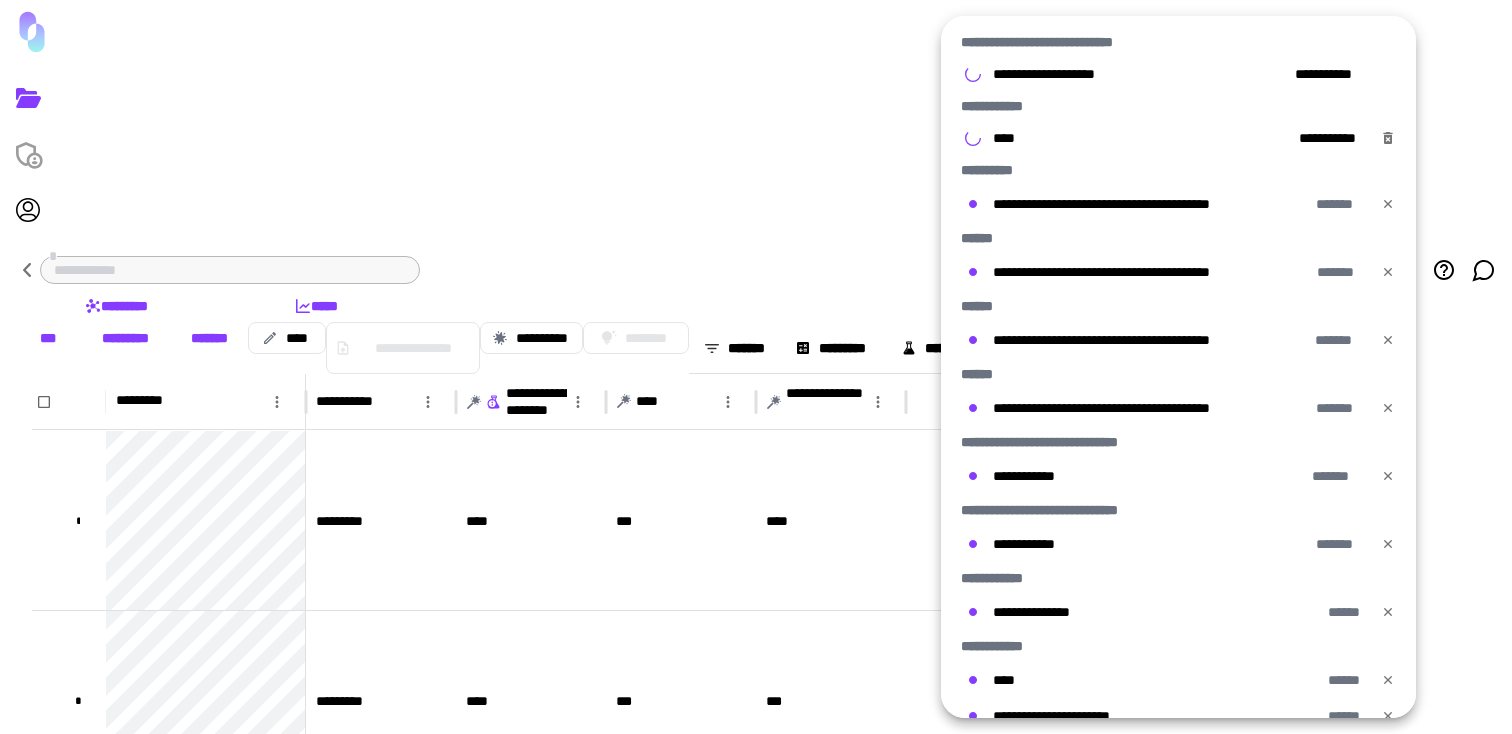 click at bounding box center (756, 367) 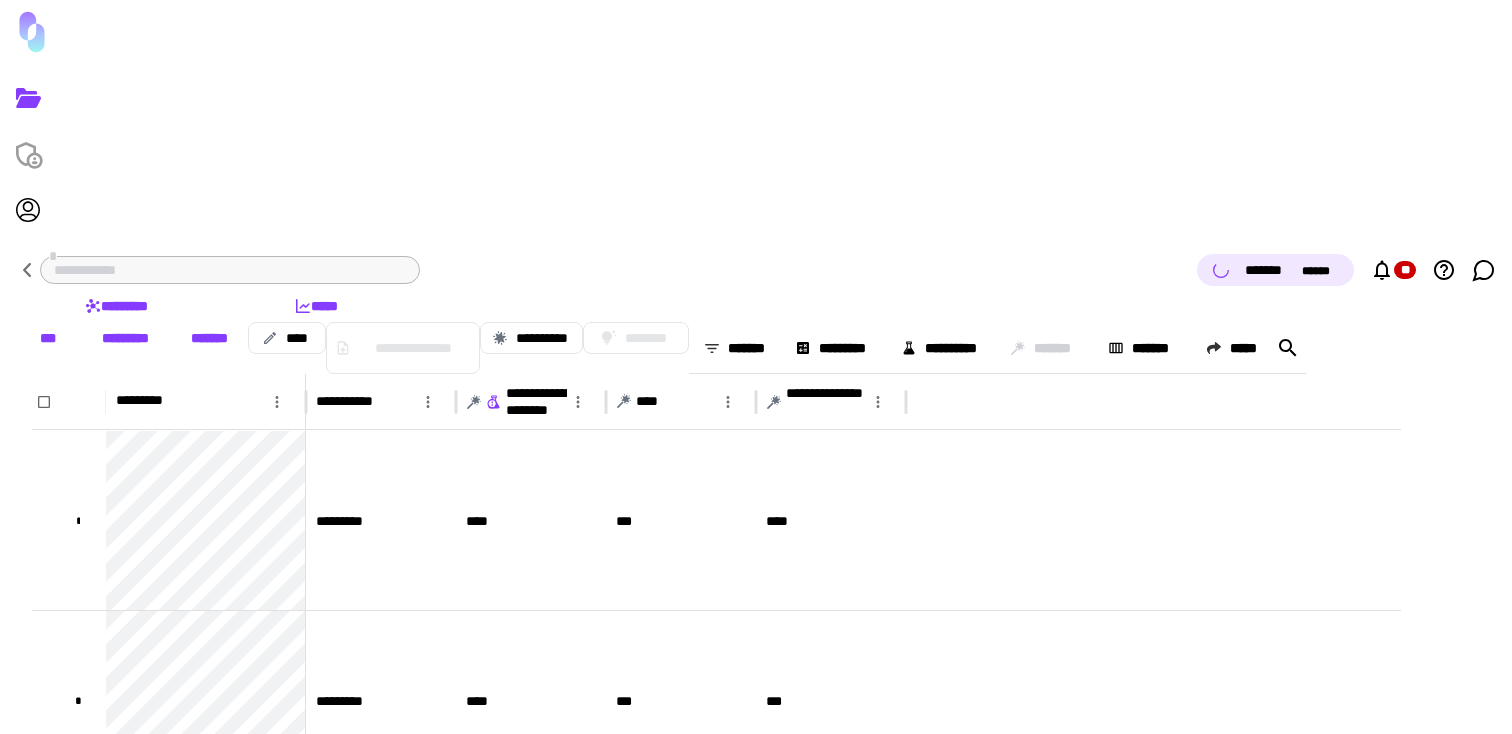 type 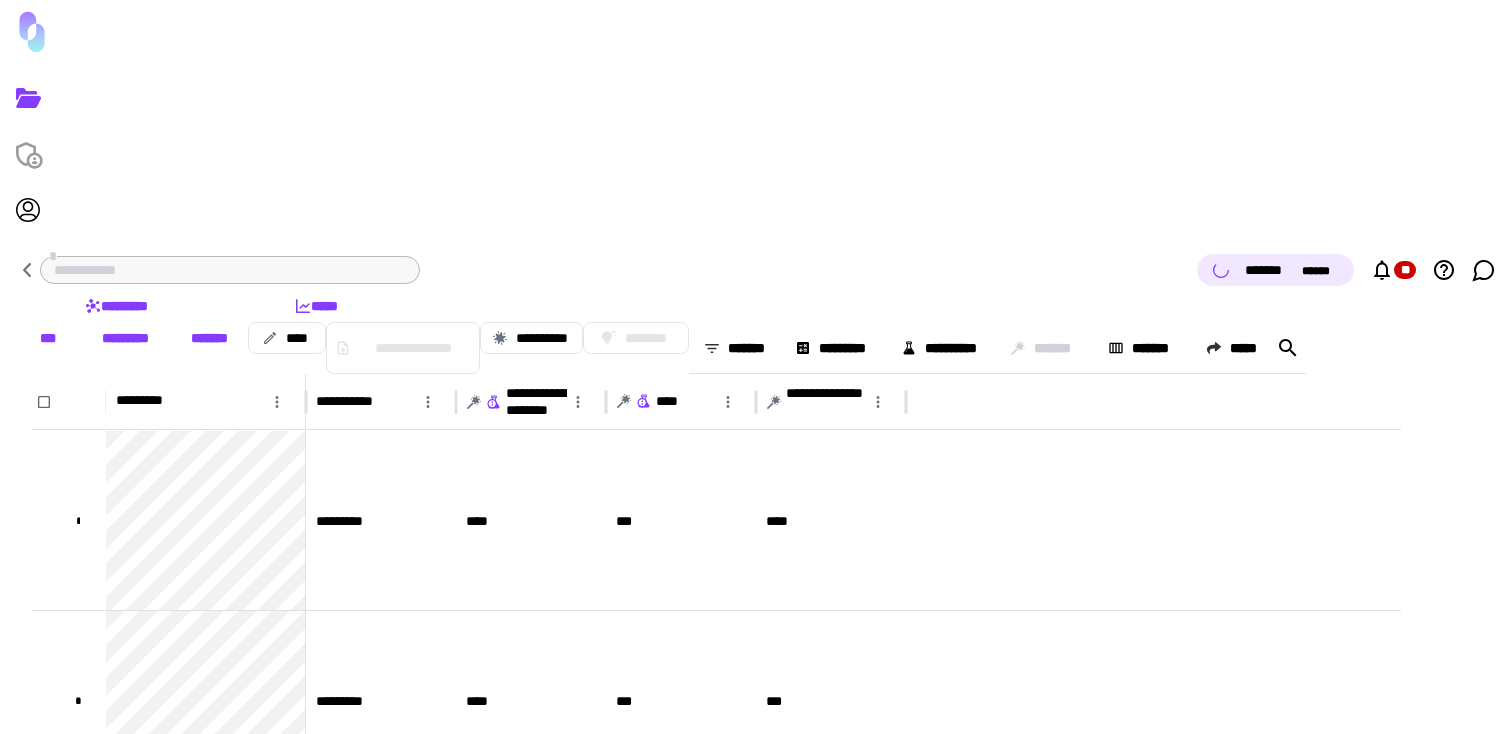 click on "********* *****" at bounding box center [756, 306] 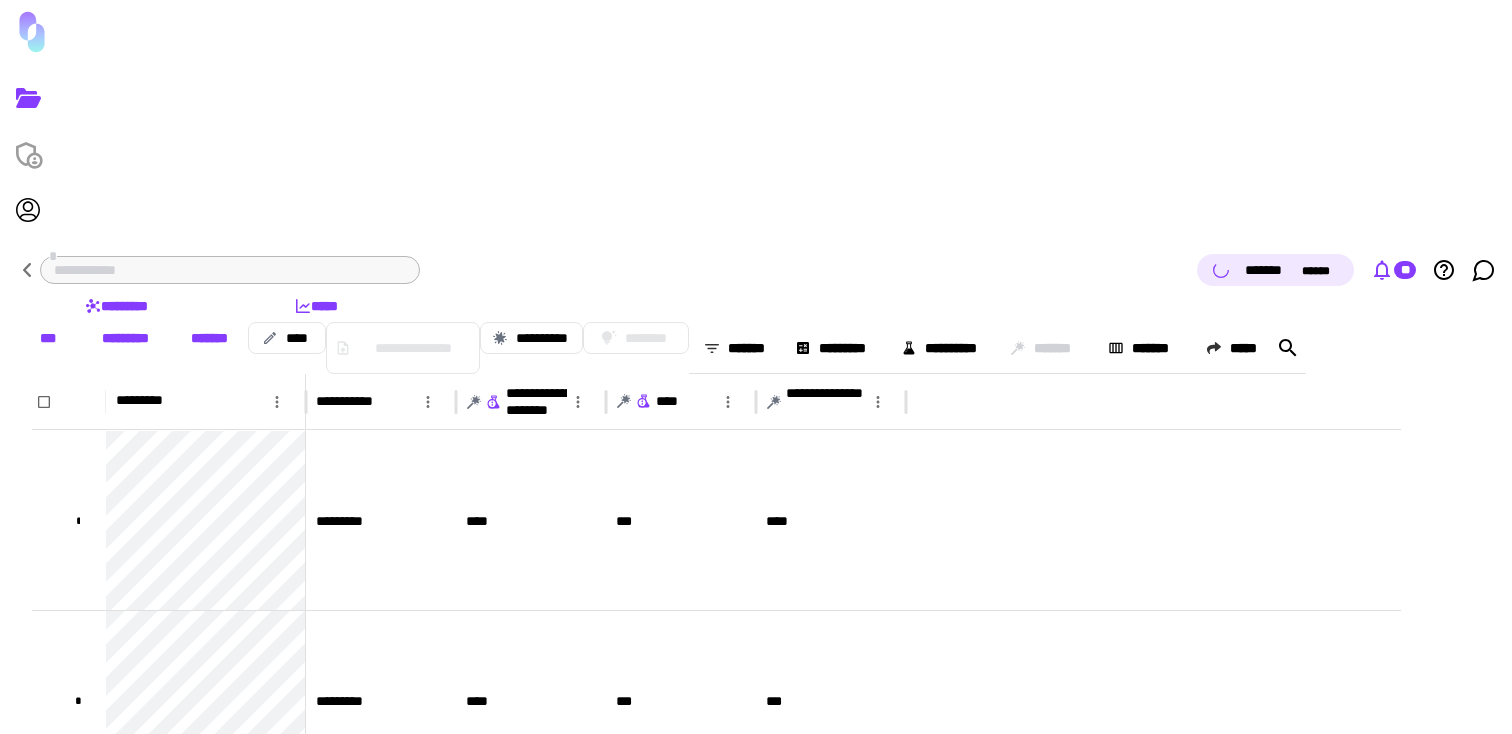 click 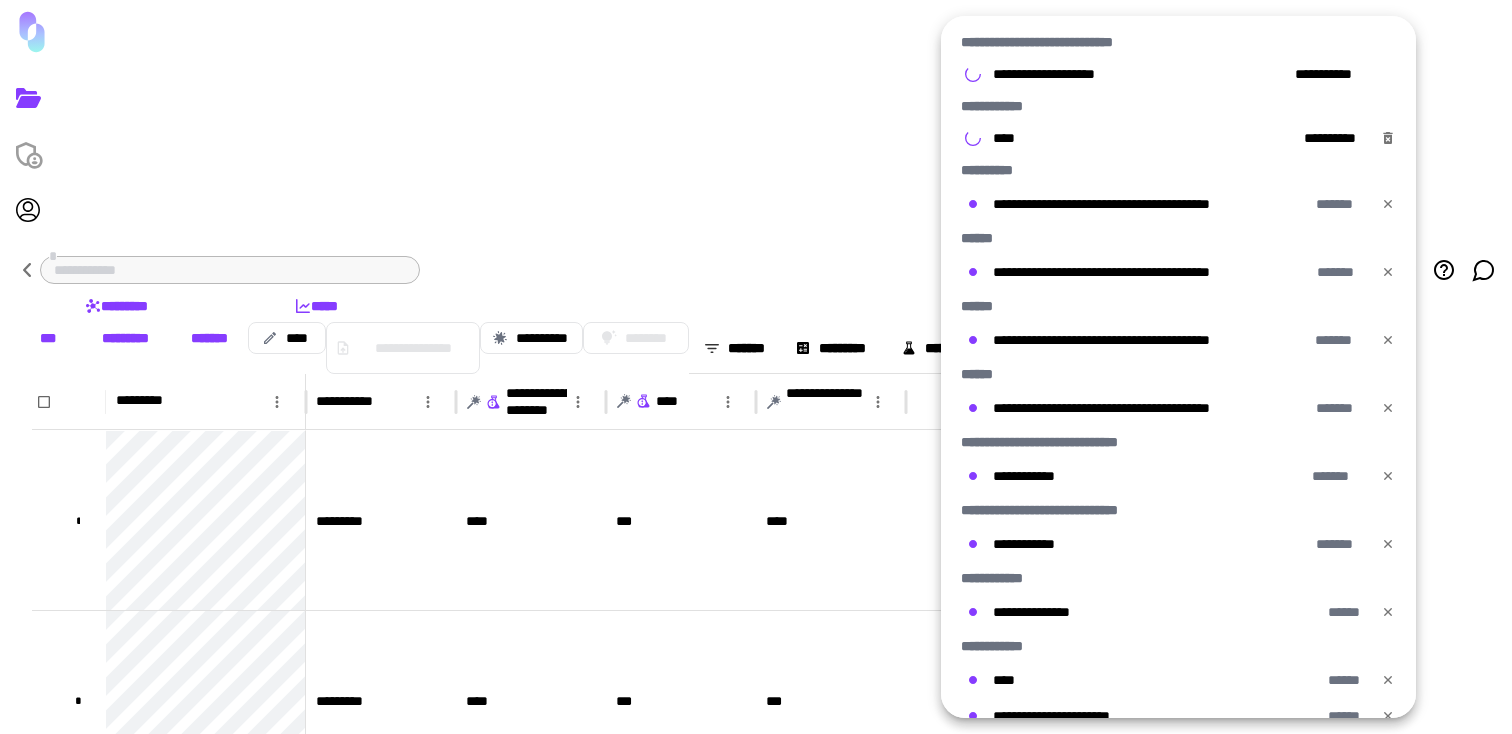 click at bounding box center [756, 367] 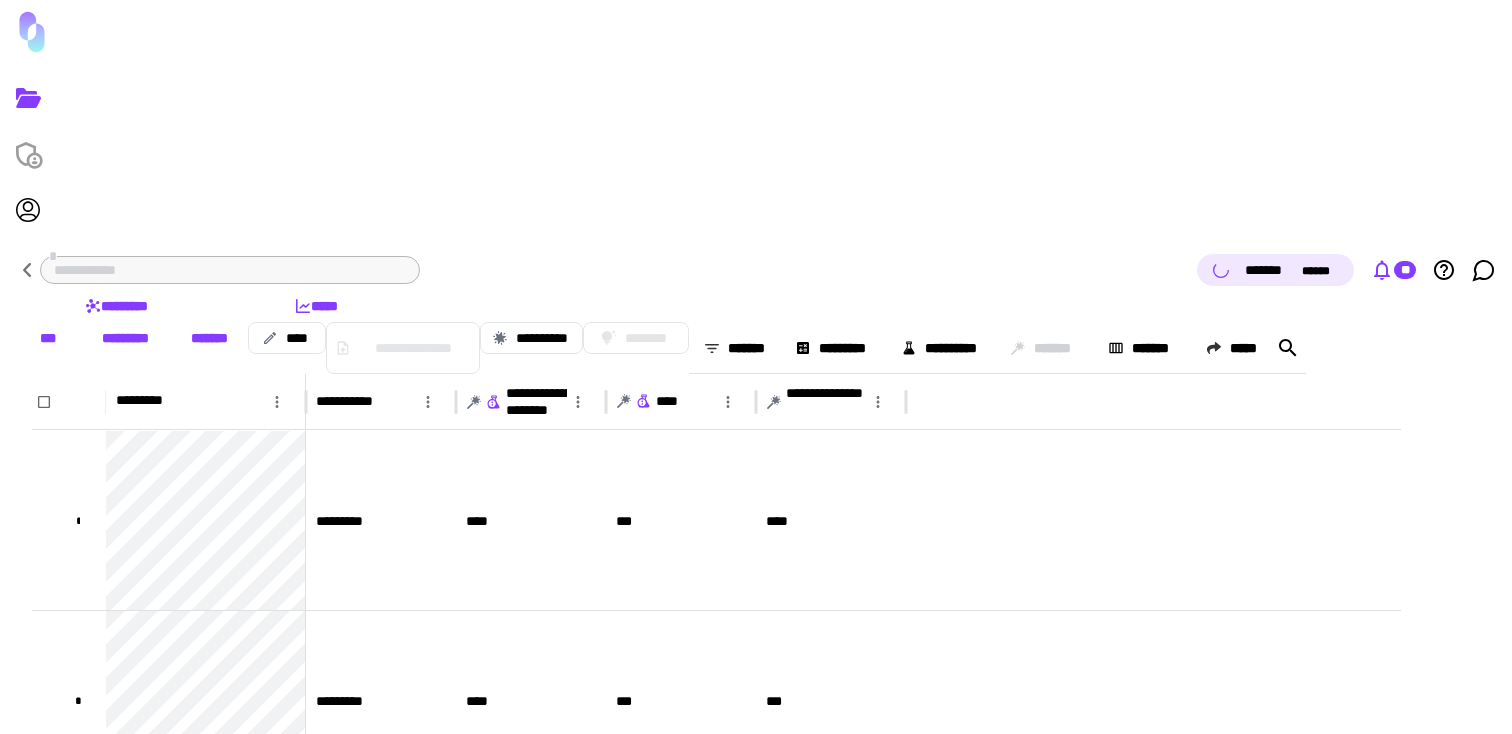 click on "**" at bounding box center [1393, 270] 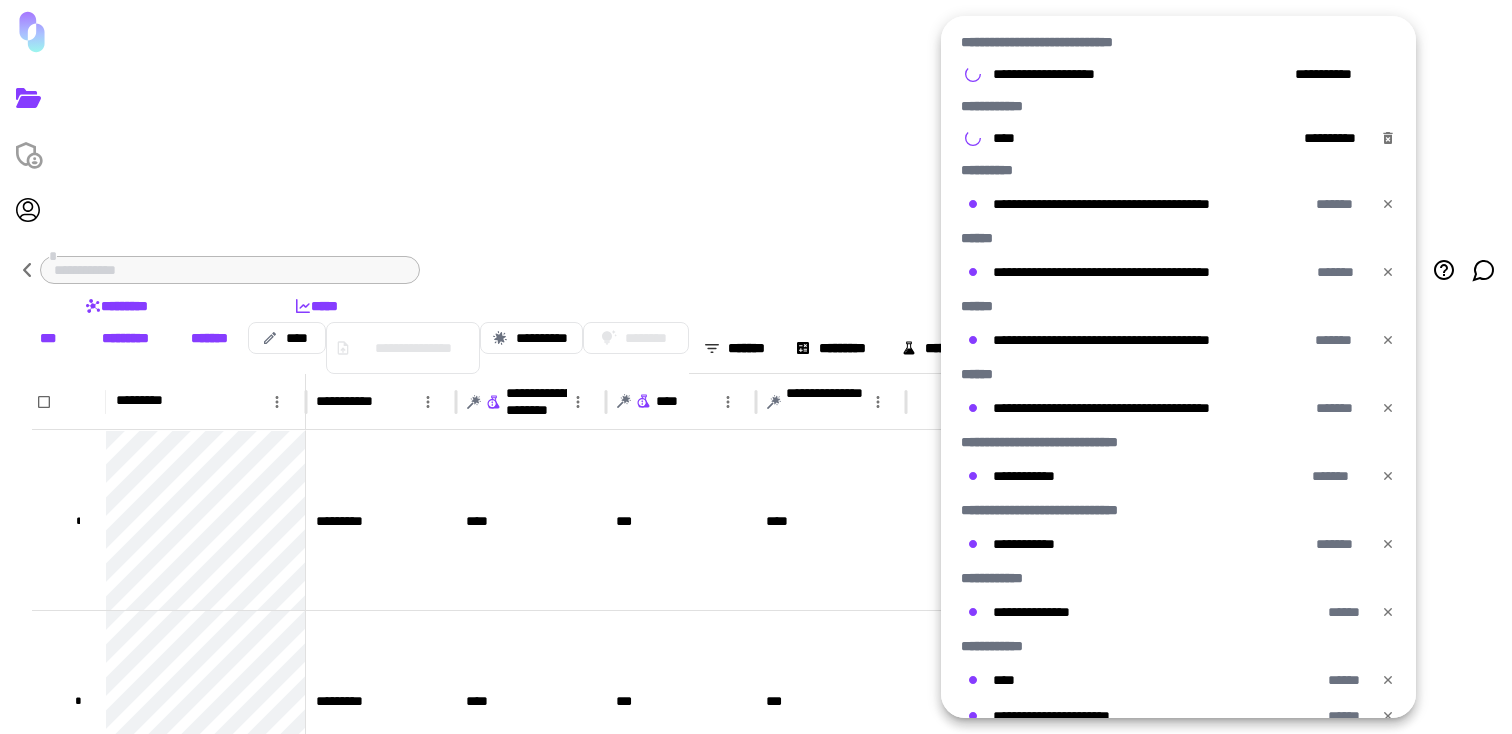 click at bounding box center [756, 367] 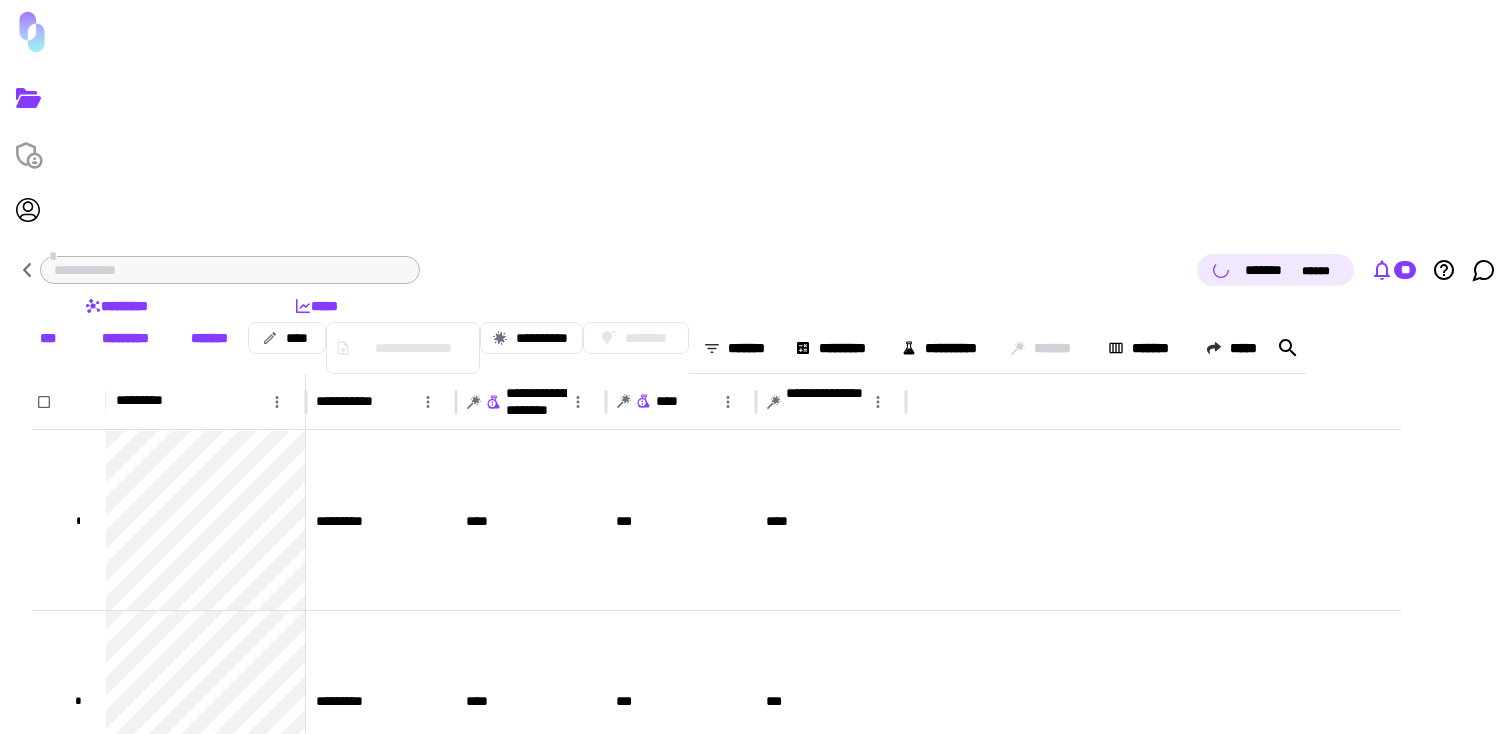 click on "**" at bounding box center (1405, 270) 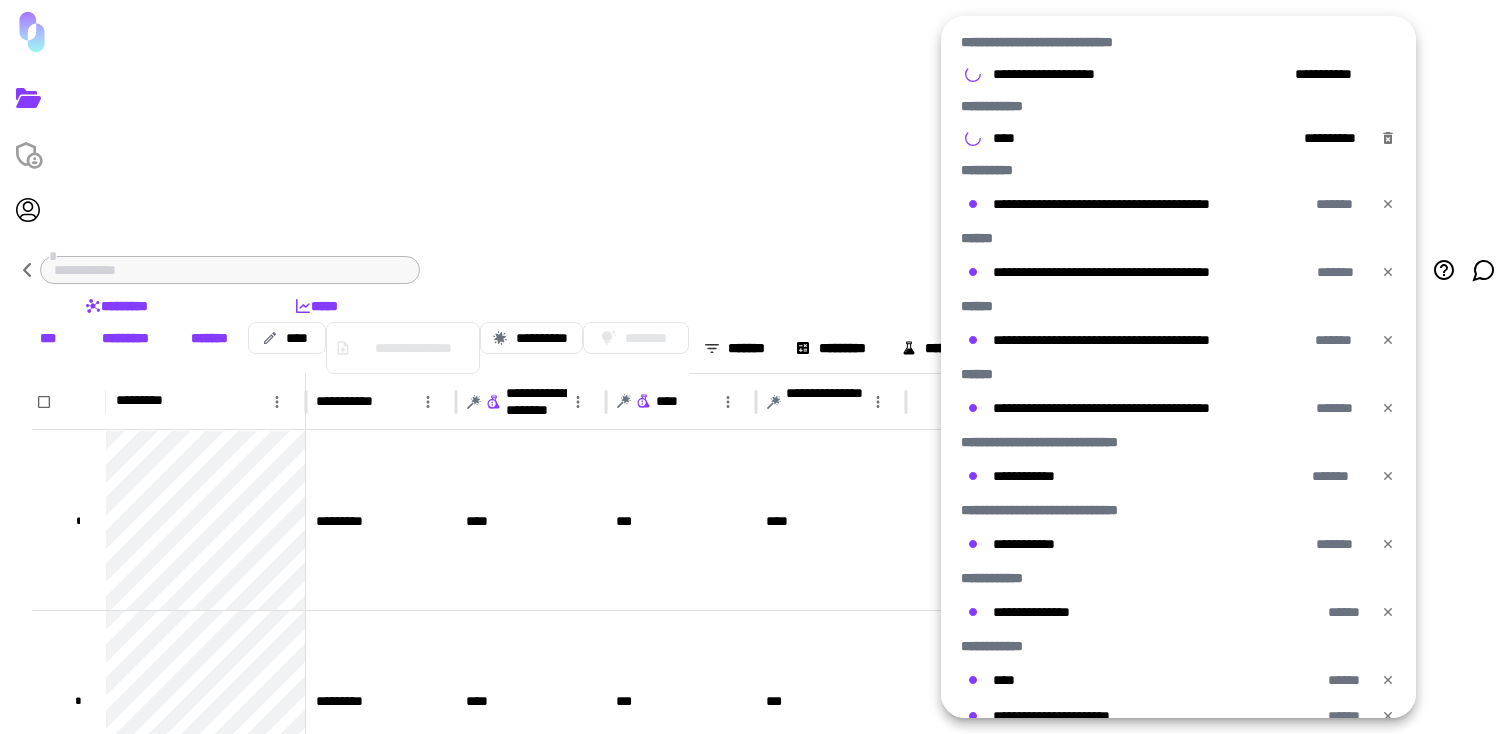 click at bounding box center [756, 367] 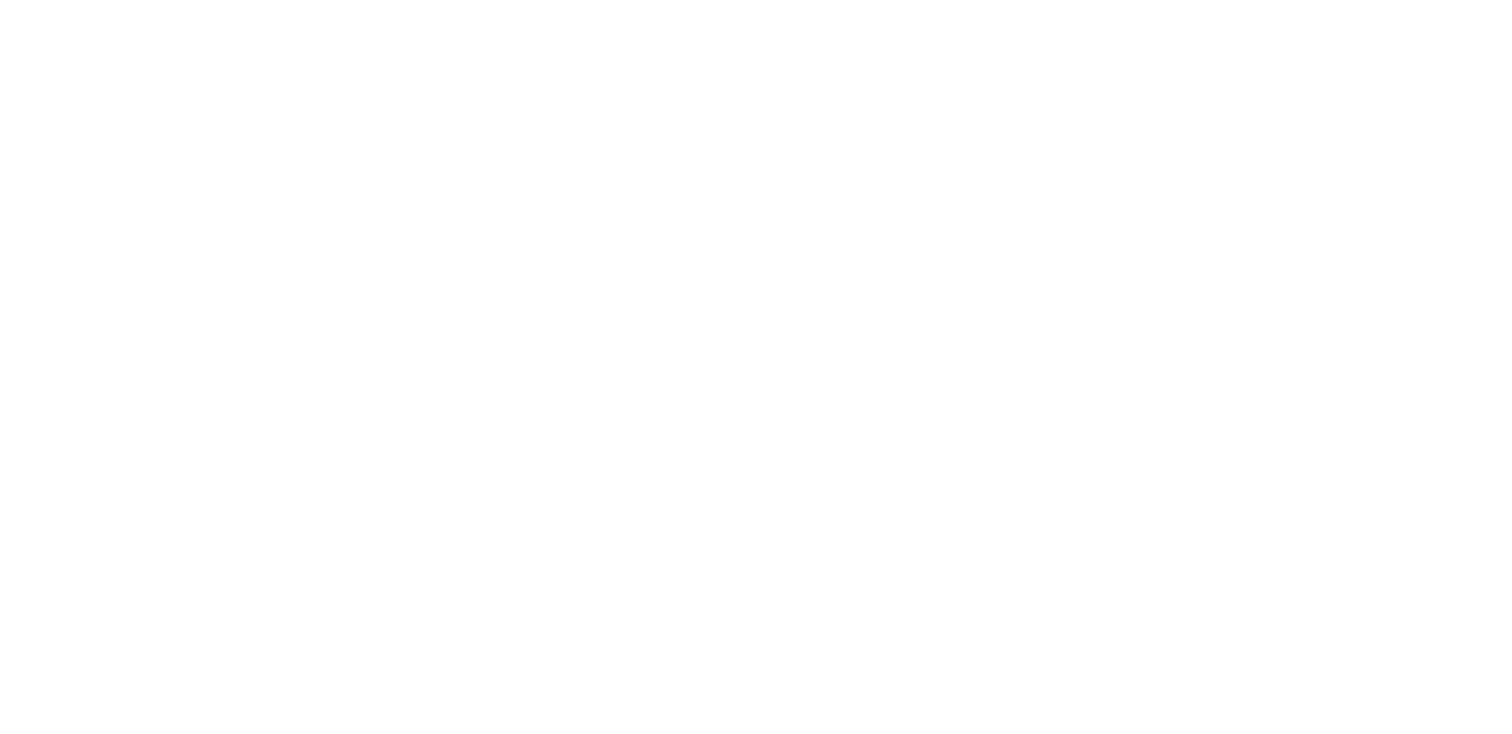 scroll, scrollTop: 0, scrollLeft: 0, axis: both 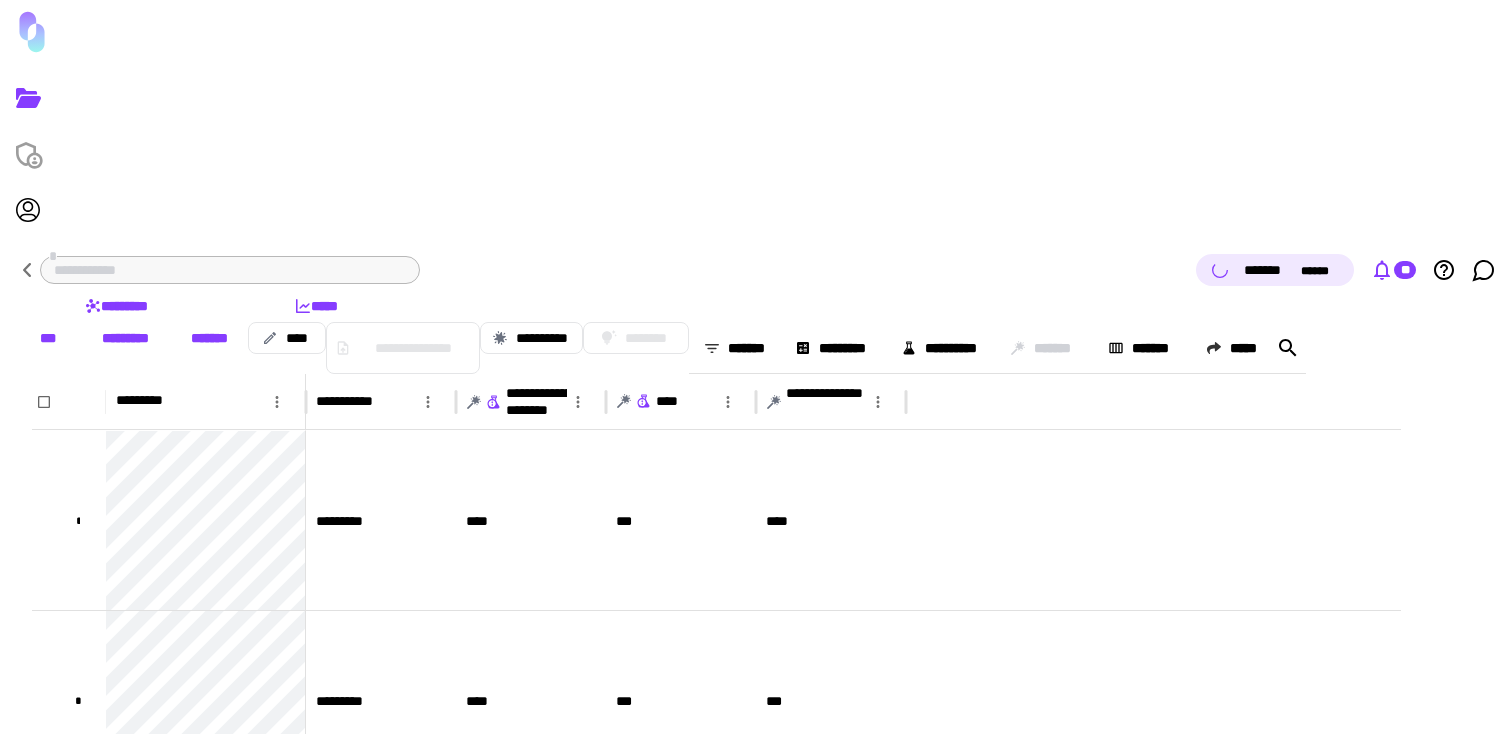 click 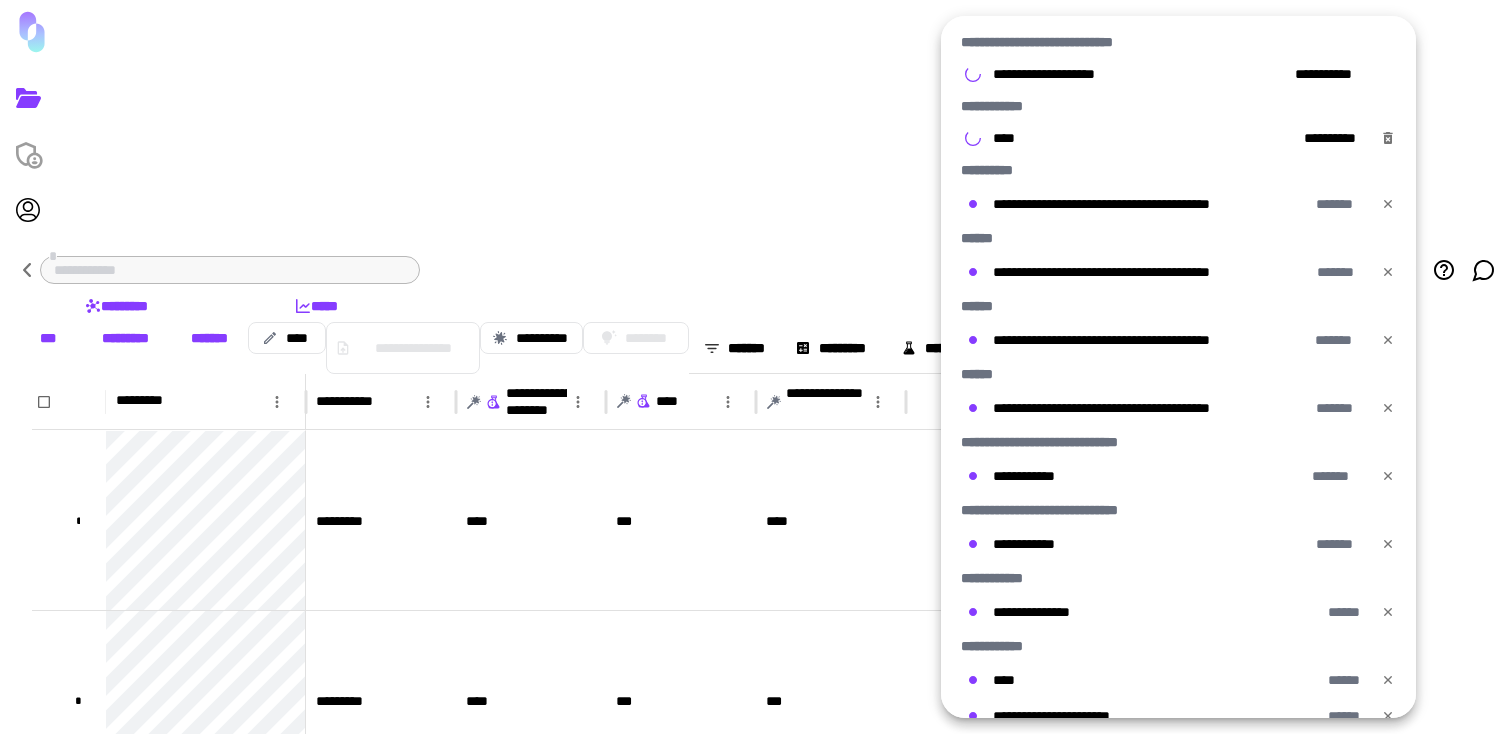 click at bounding box center (756, 367) 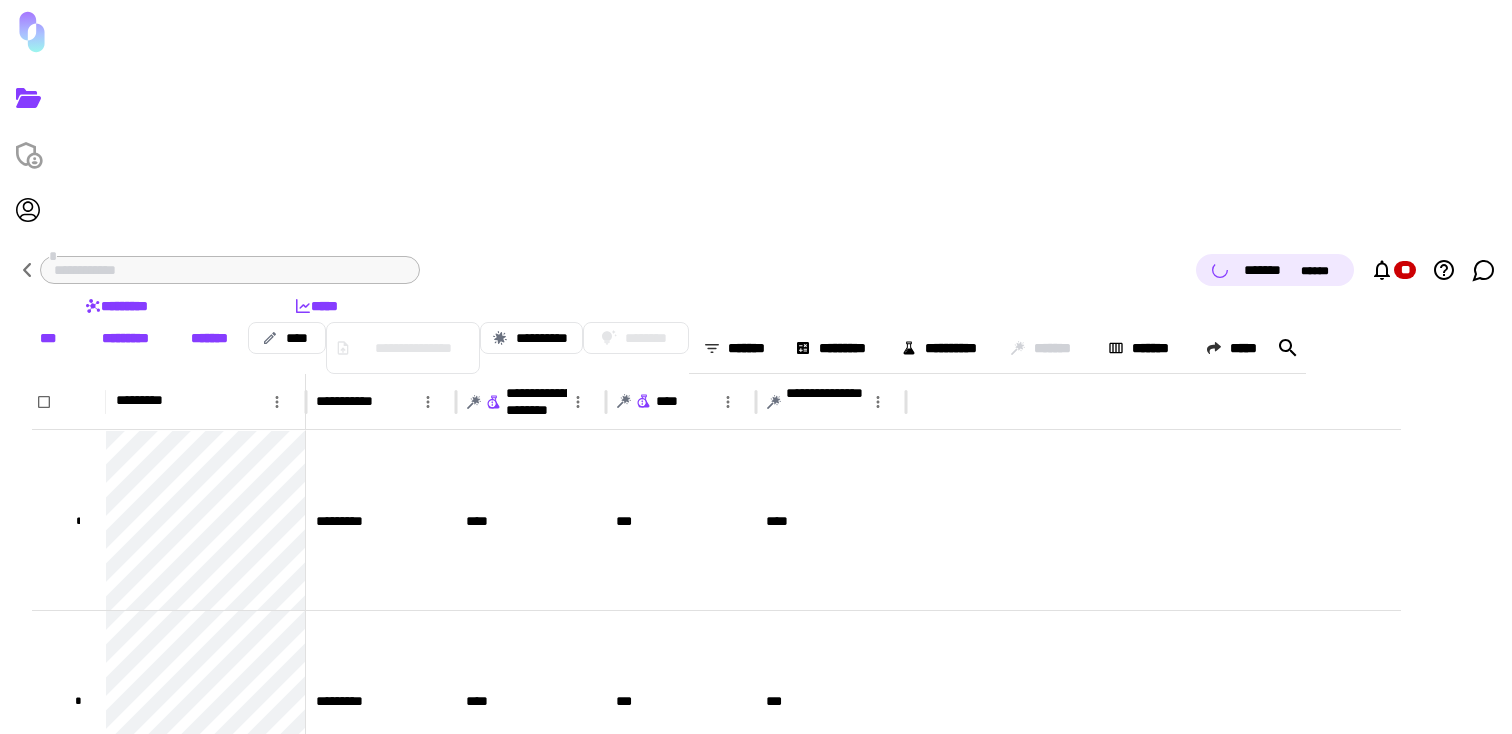 type 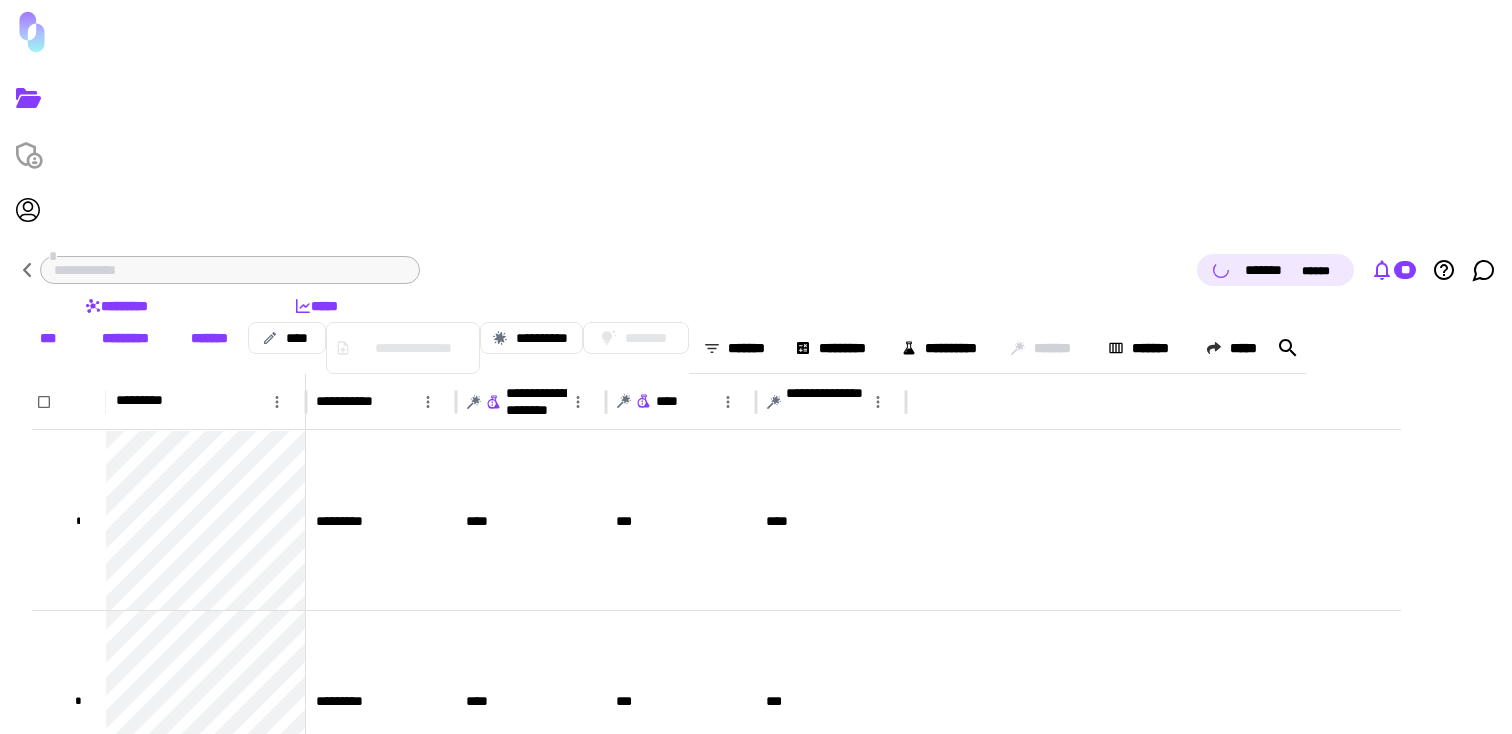 click 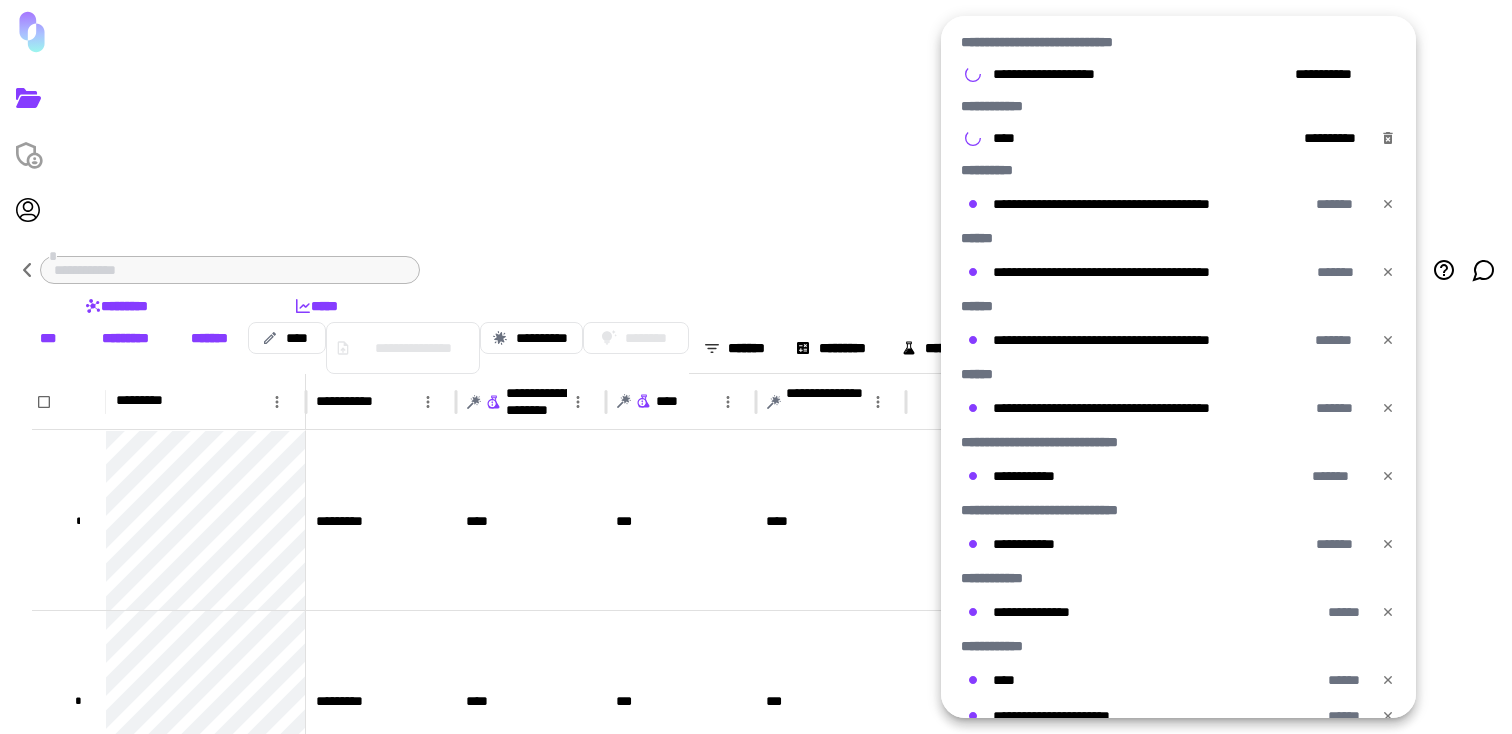 click at bounding box center (756, 367) 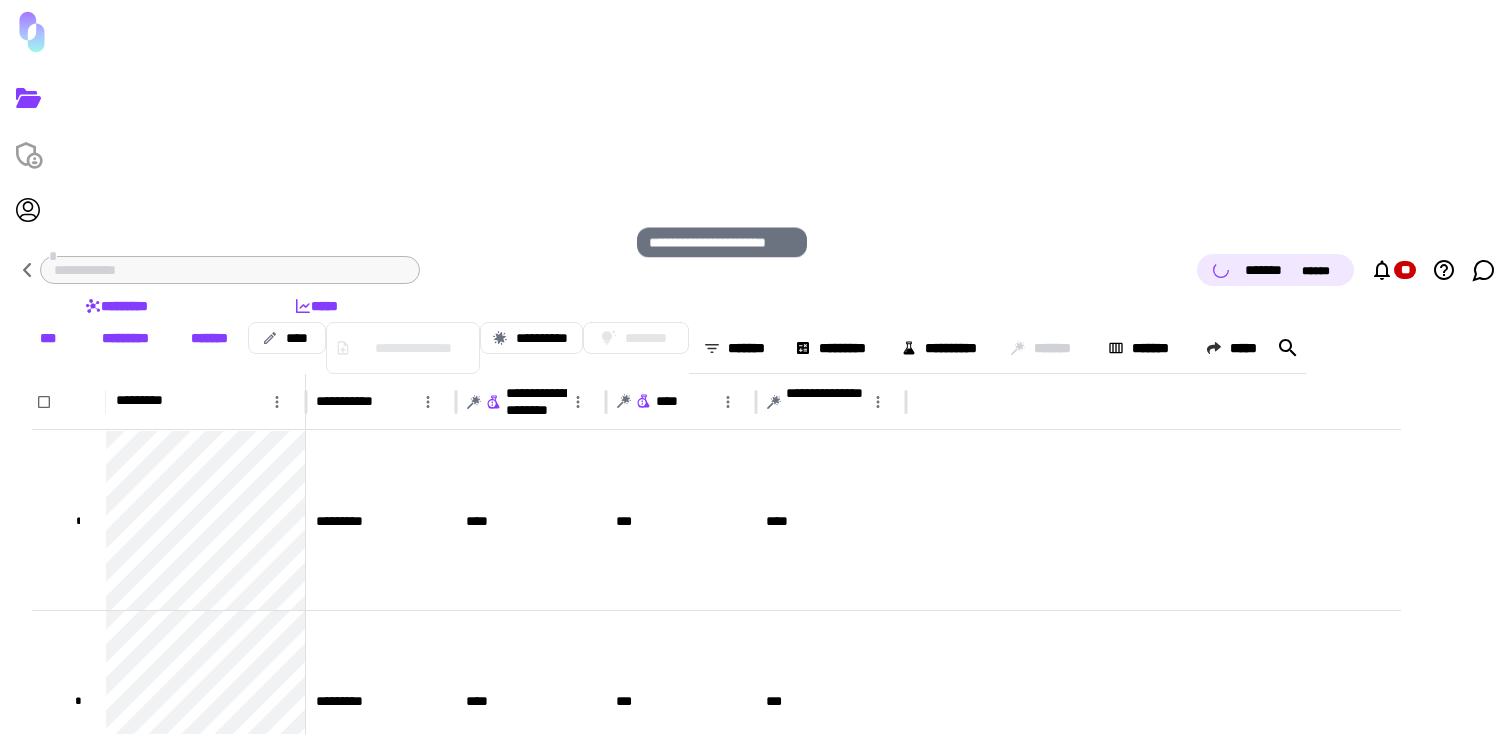 click 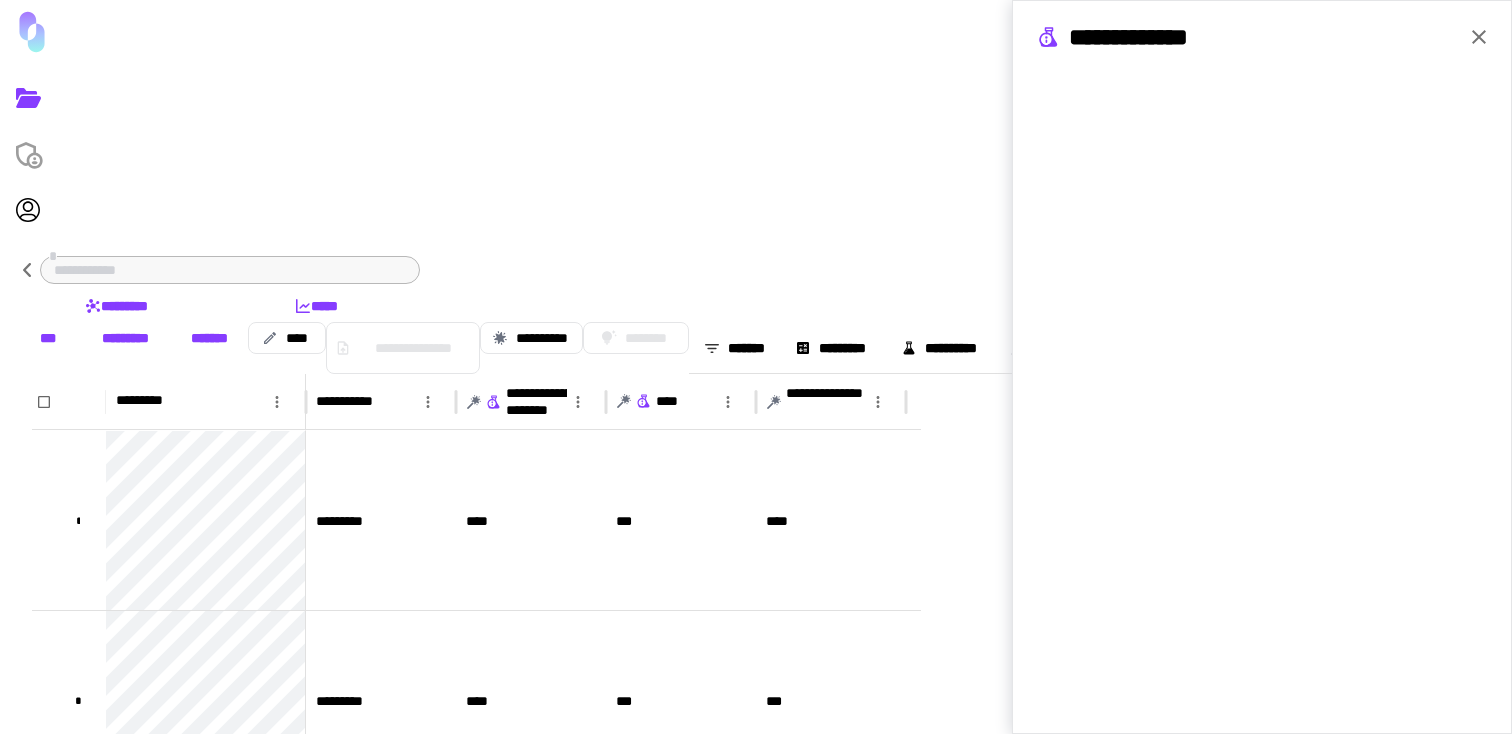 click 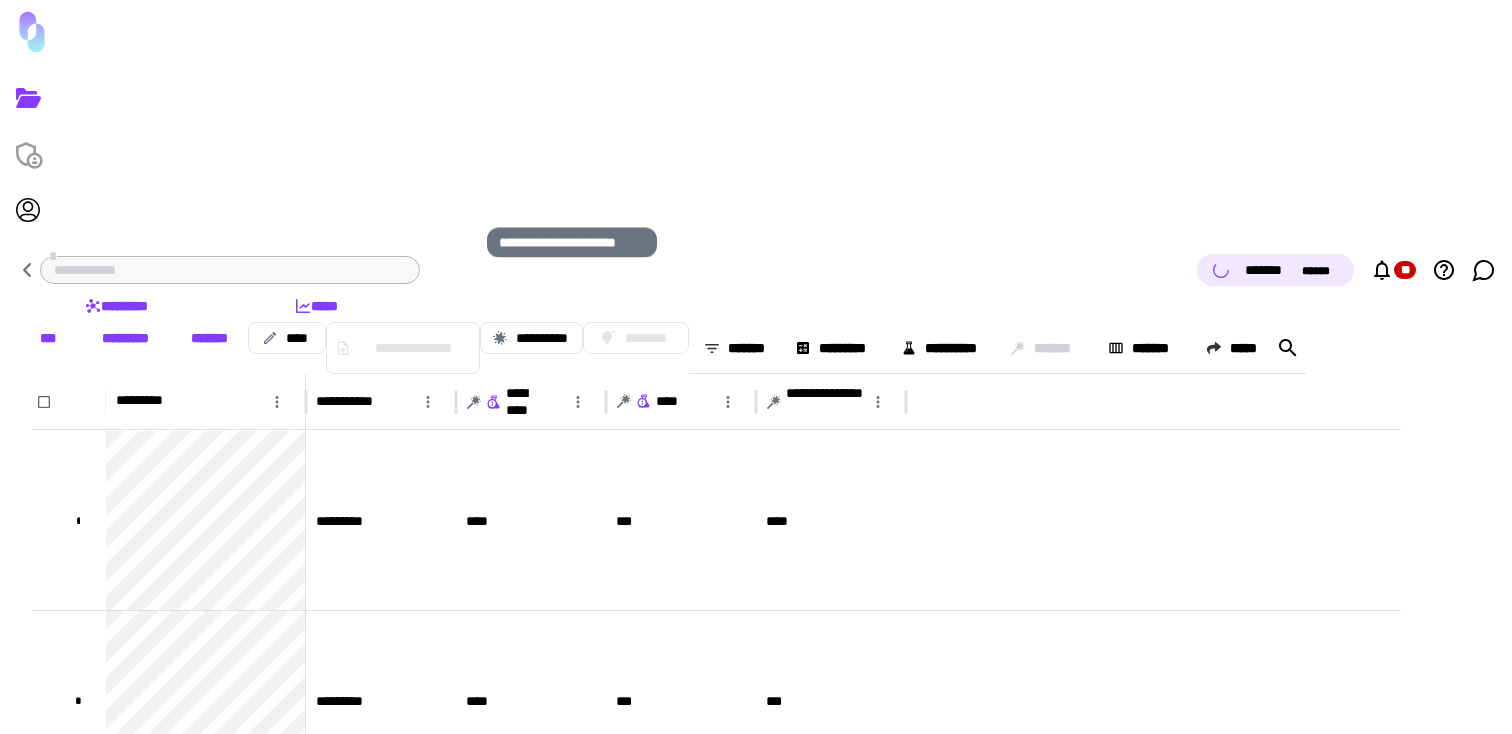 click 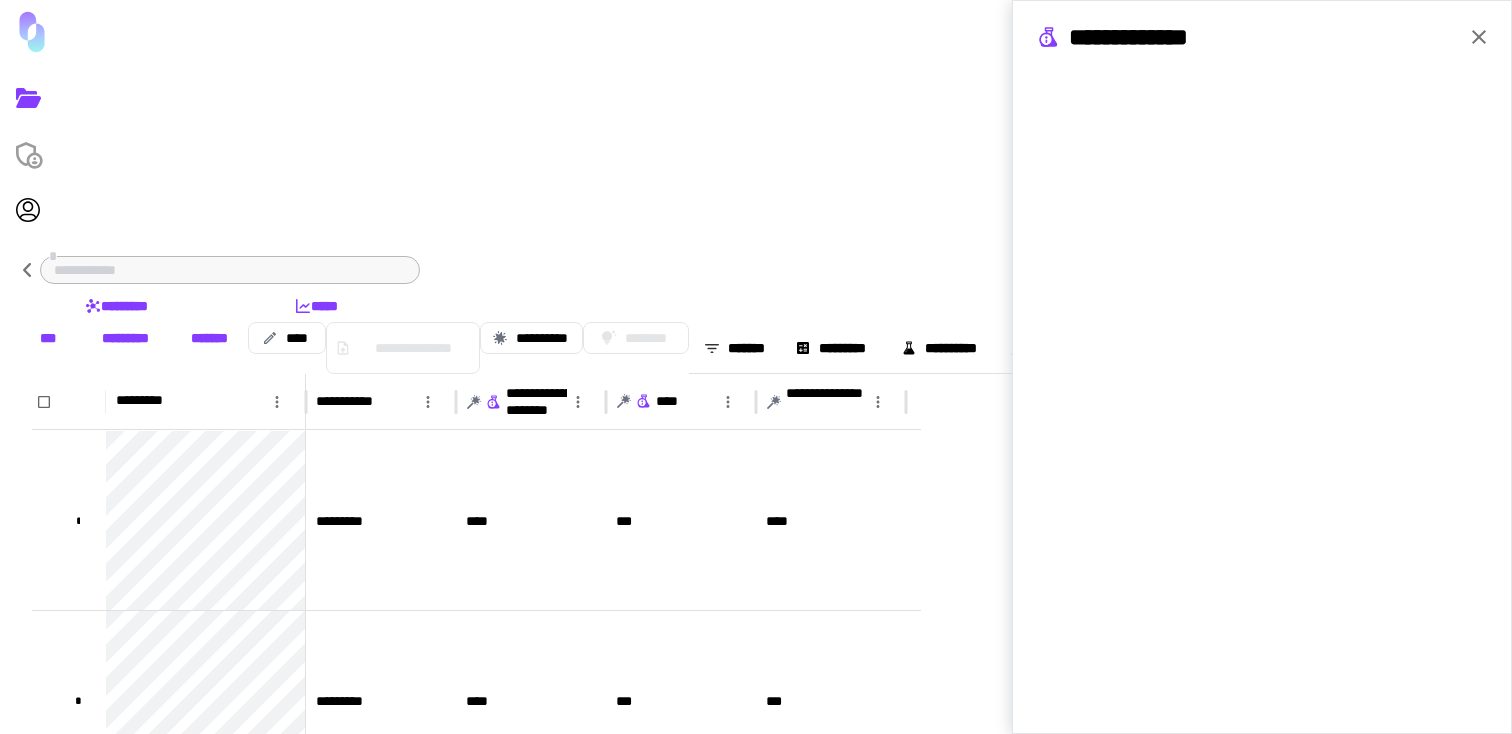 click 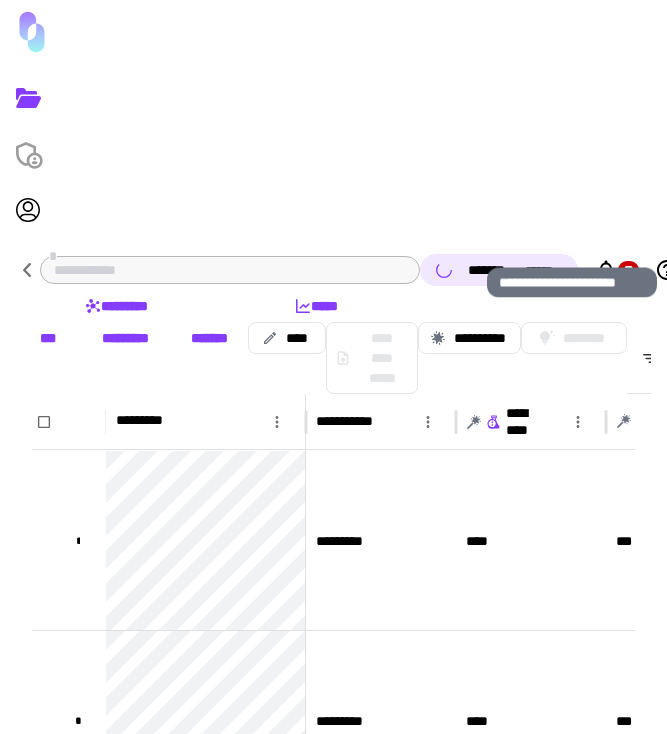 click 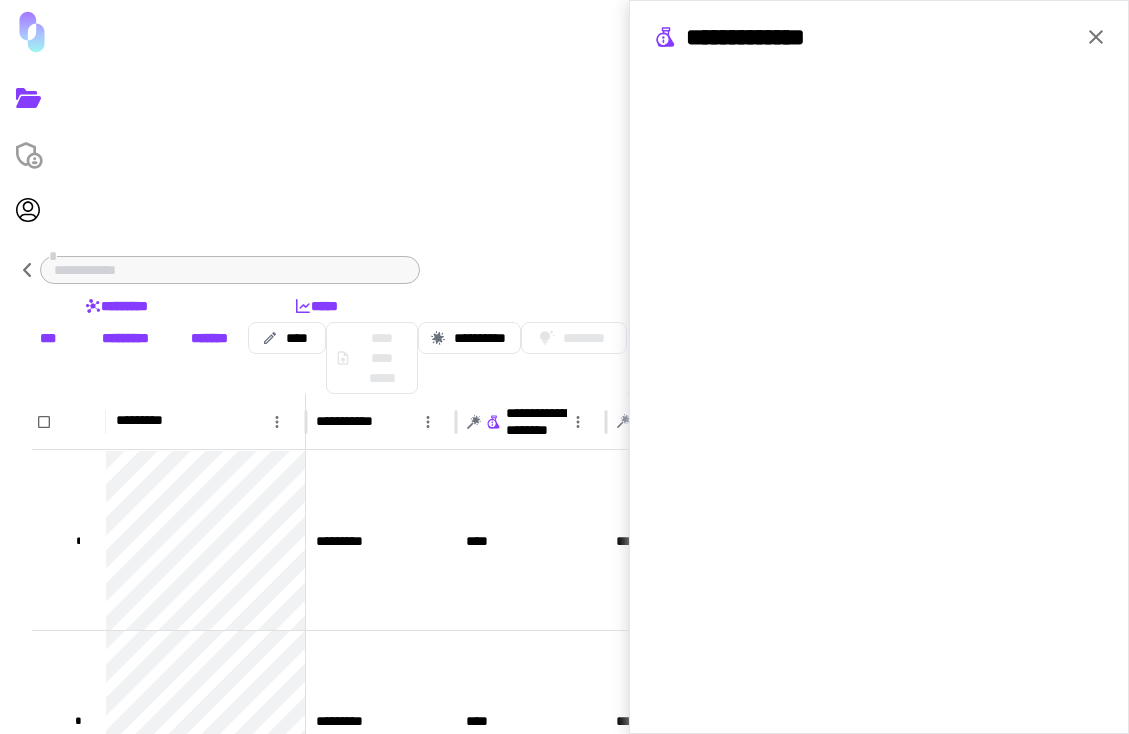 click 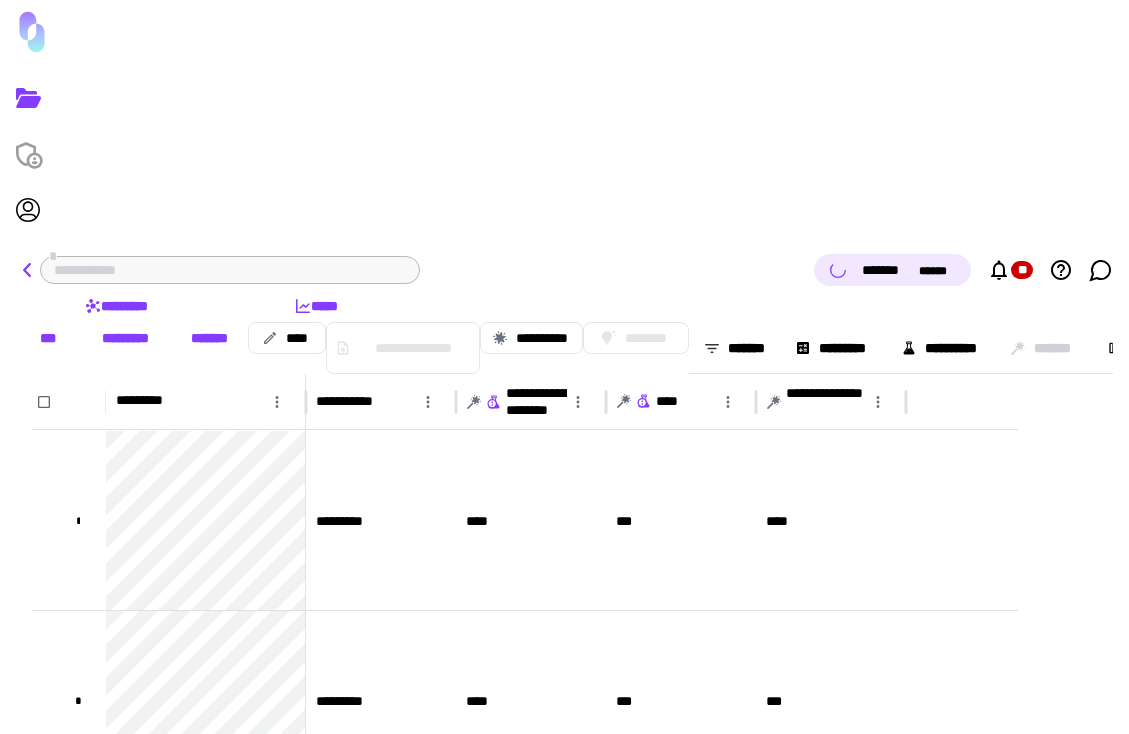 click 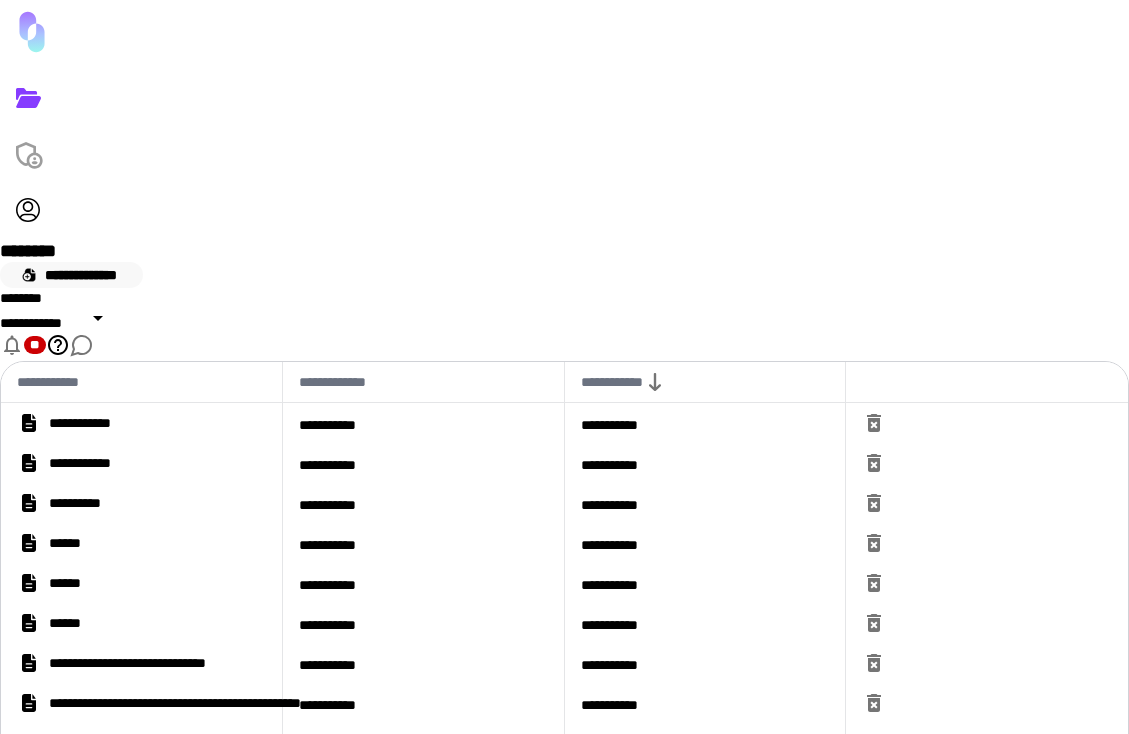 click on "**********" at bounding box center (71, 275) 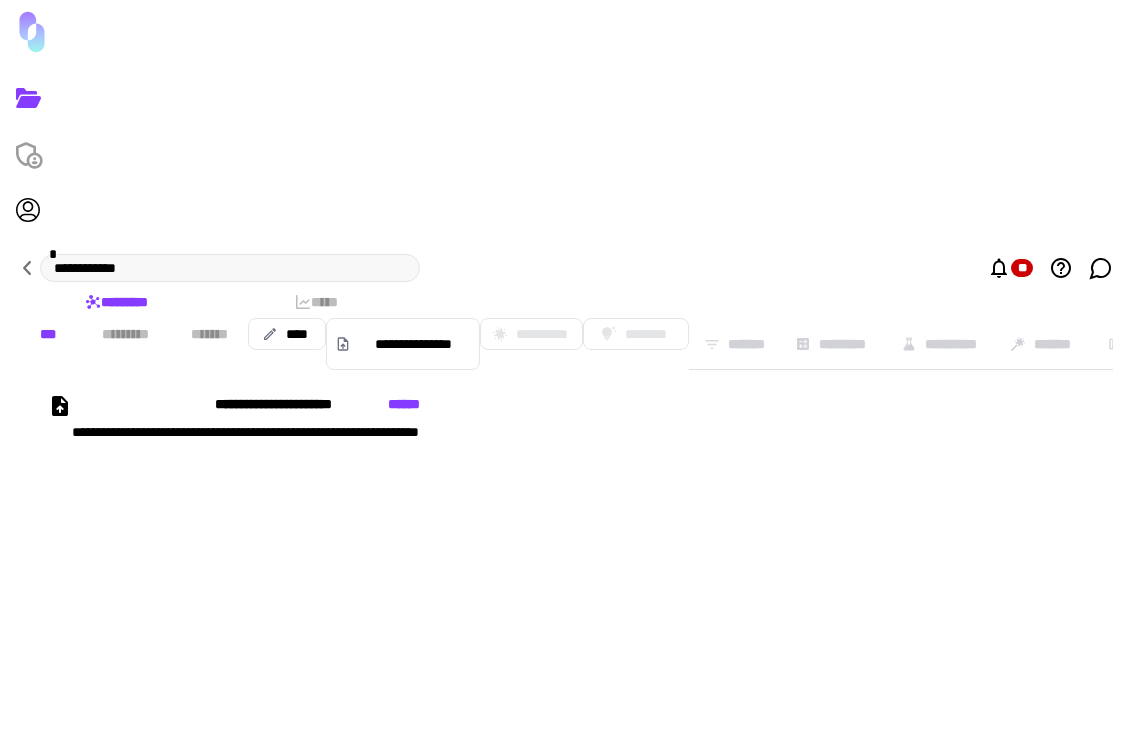 click on "**********" at bounding box center (410, 484) 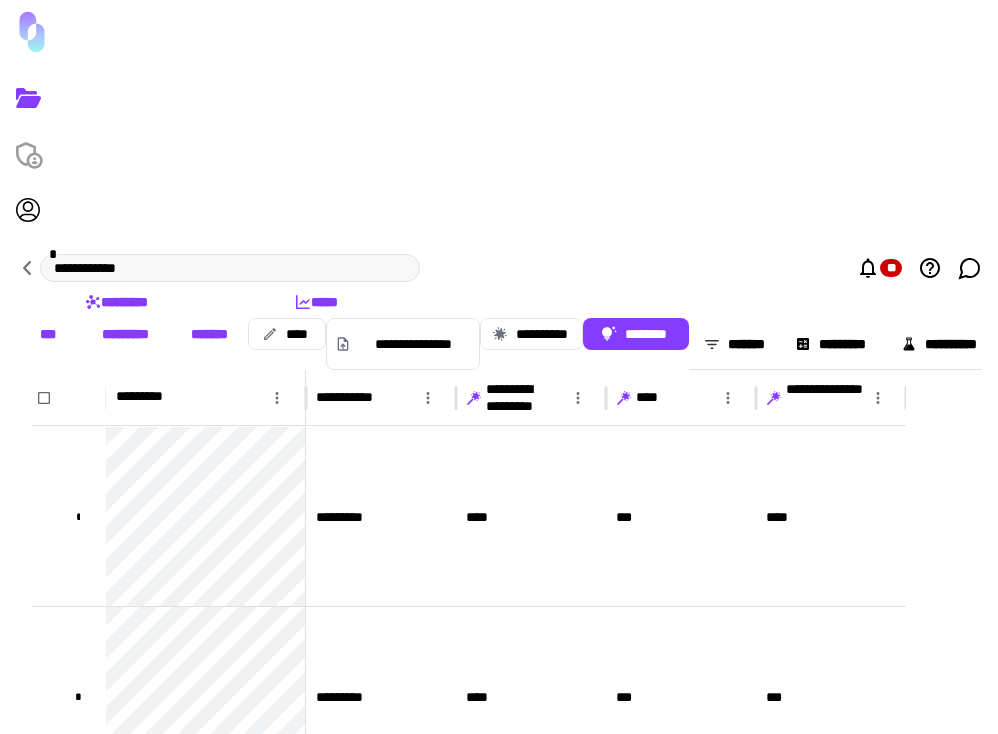 click 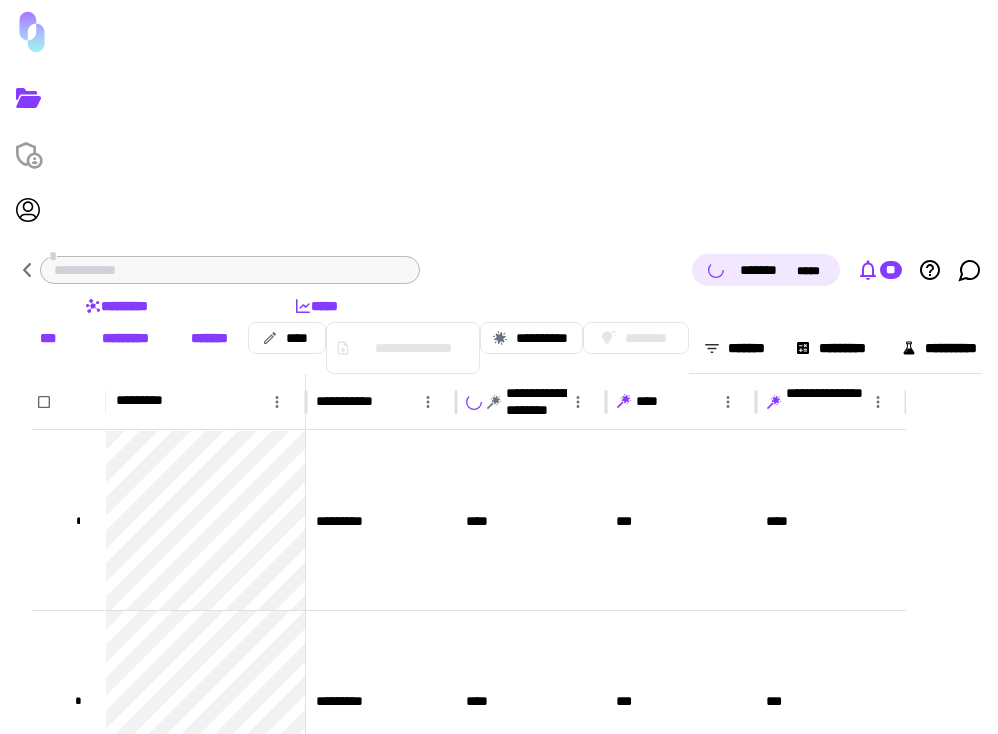 click on "**" at bounding box center [891, 270] 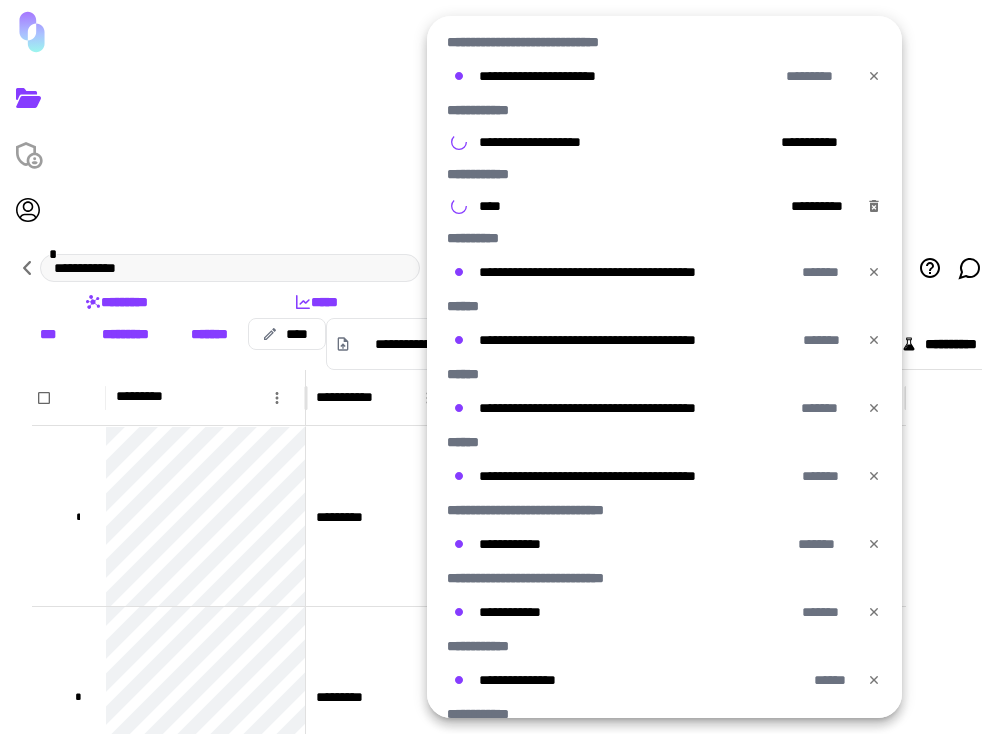 click at bounding box center (499, 367) 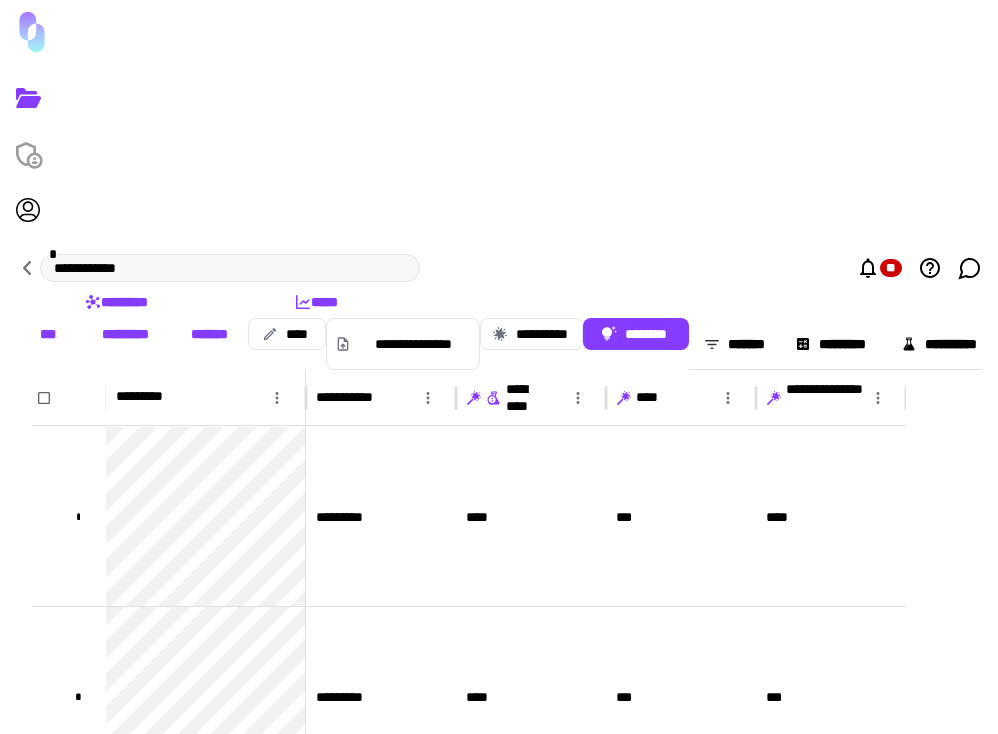 click 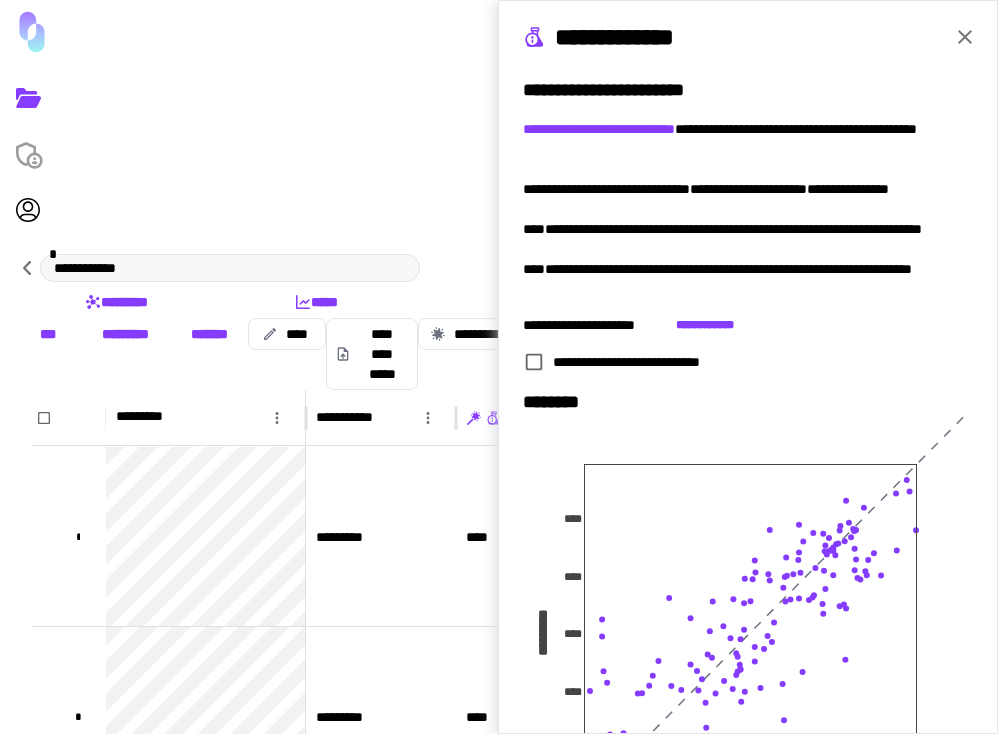click 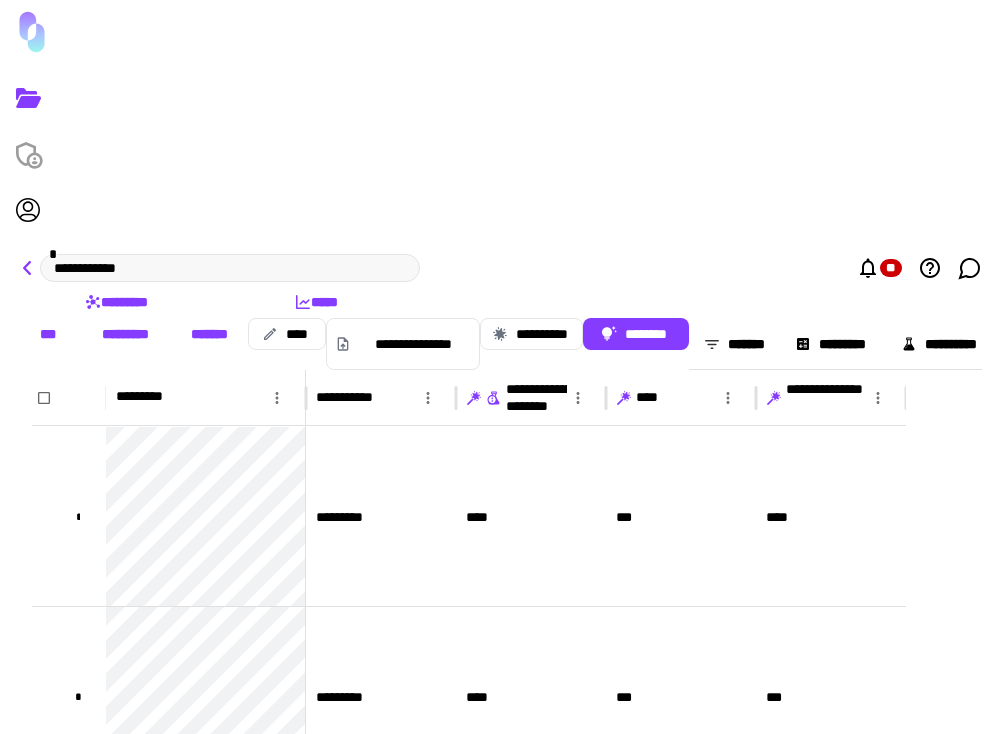 click 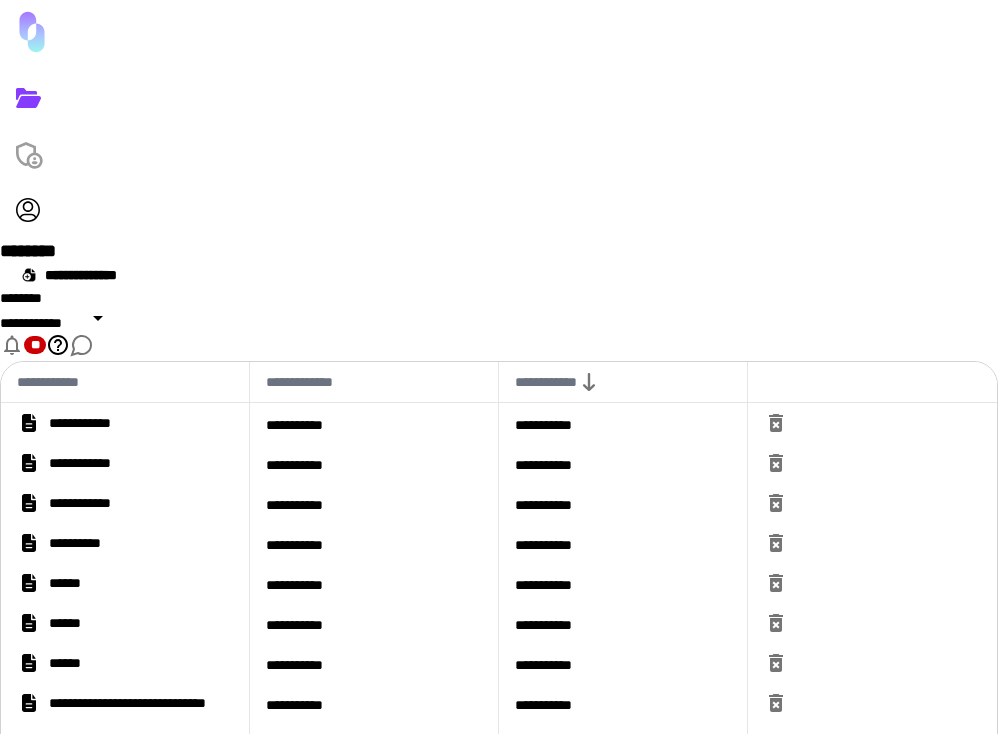 click on "**********" at bounding box center (125, 463) 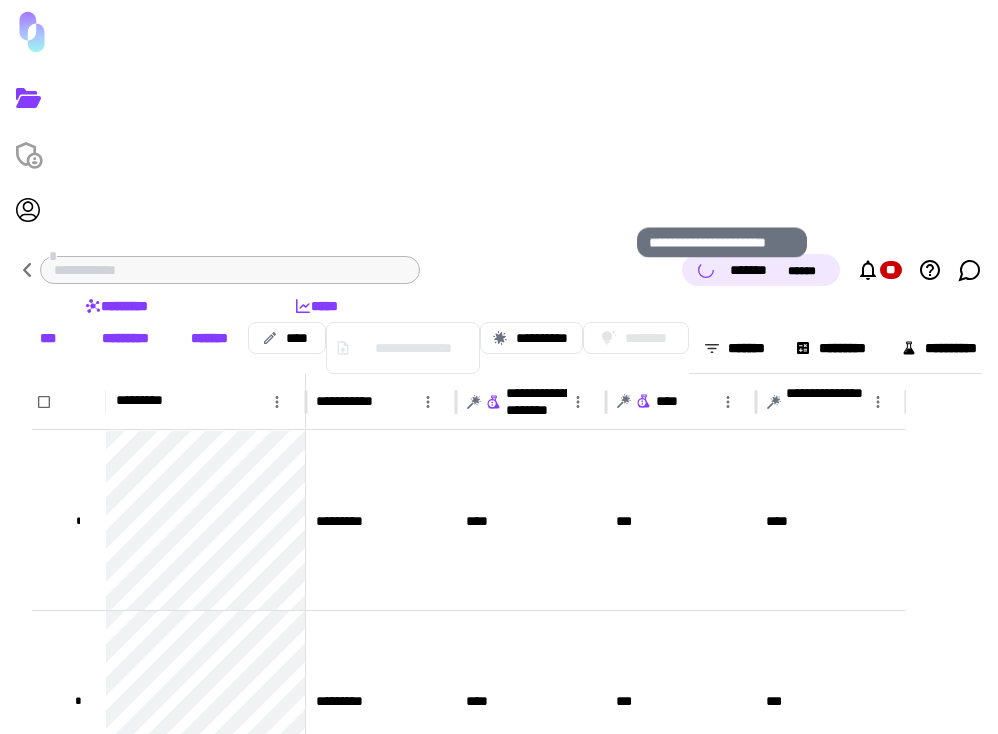 click 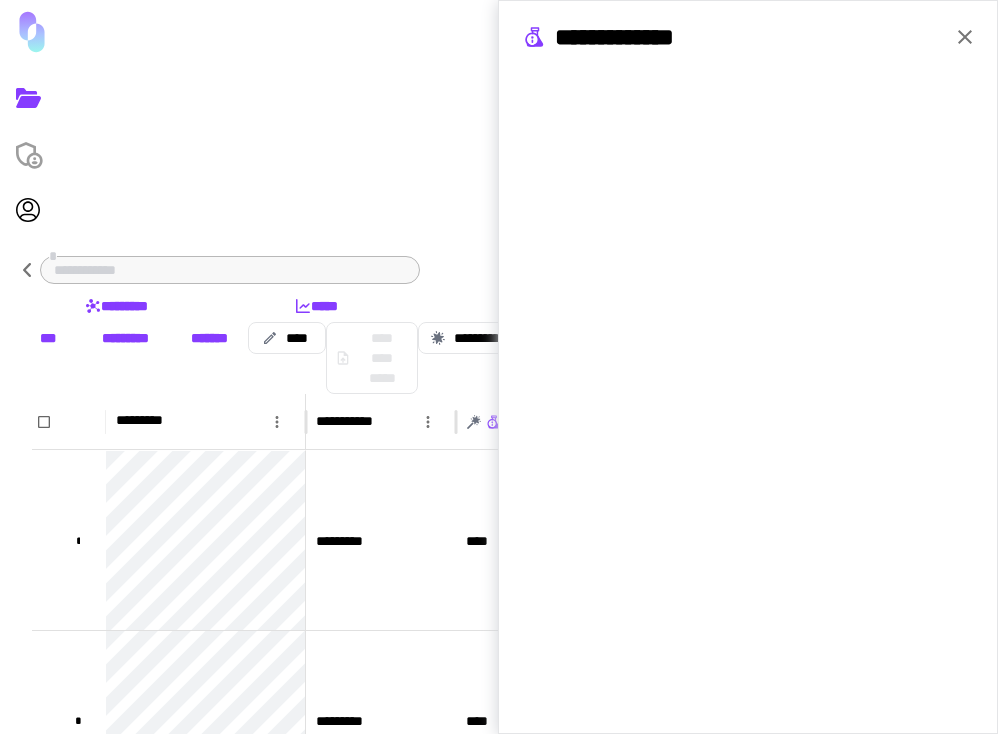 click 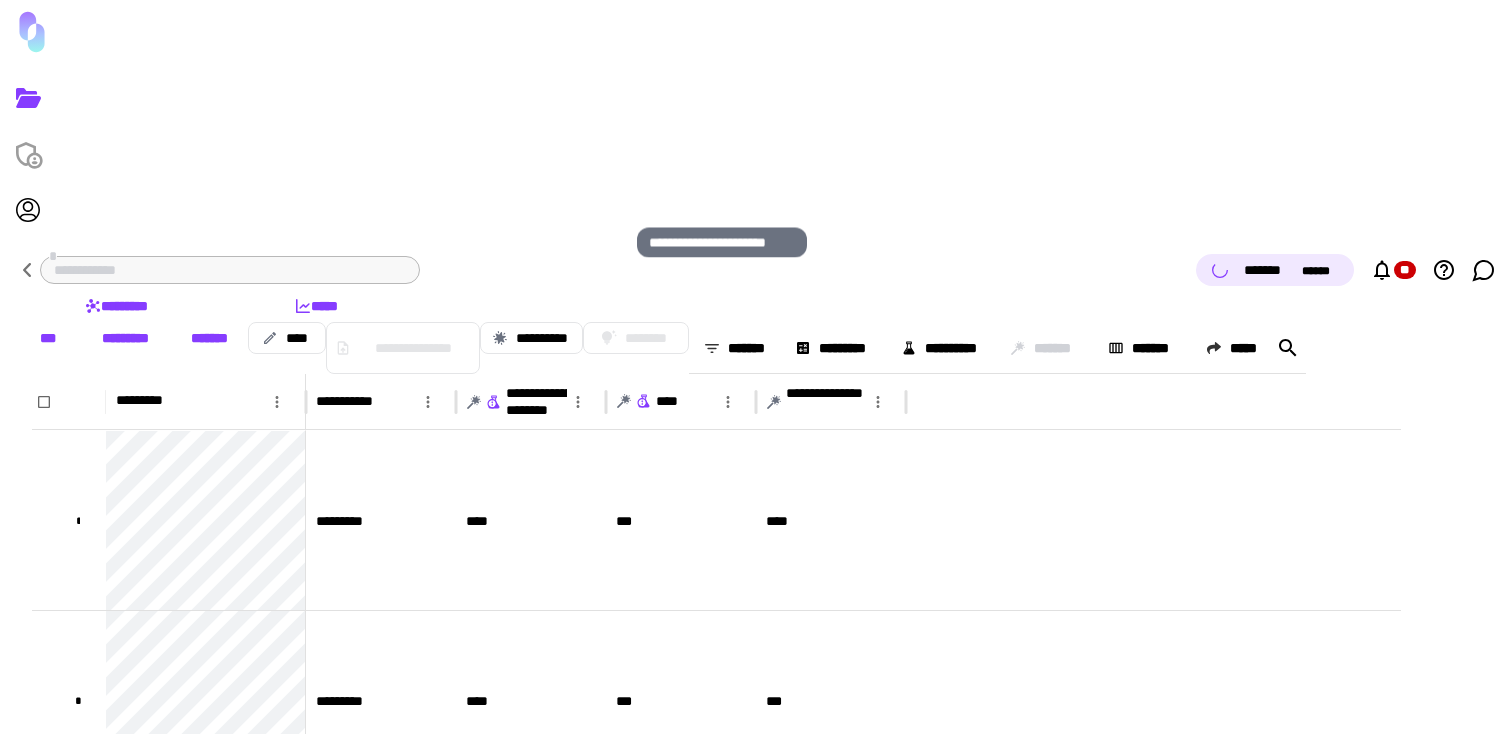 click 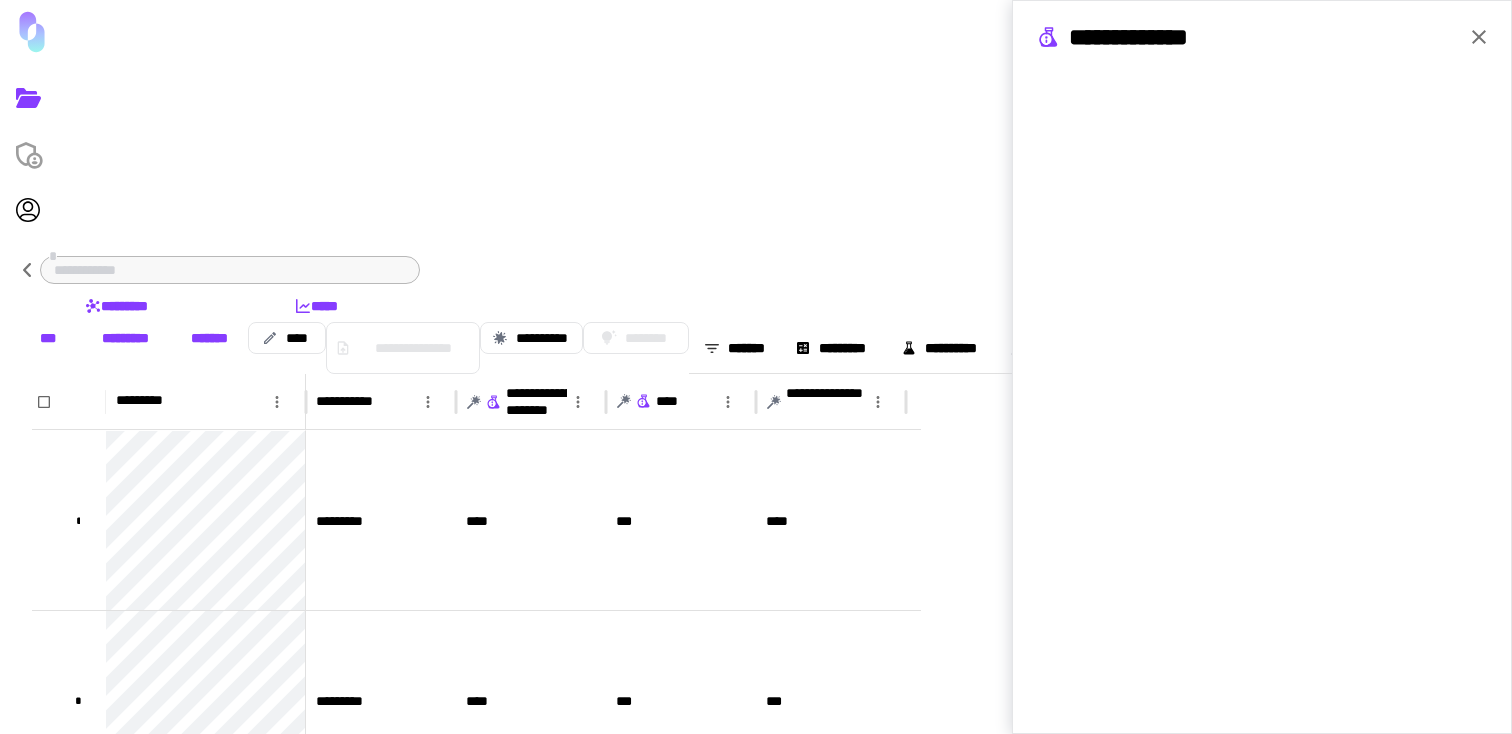 click 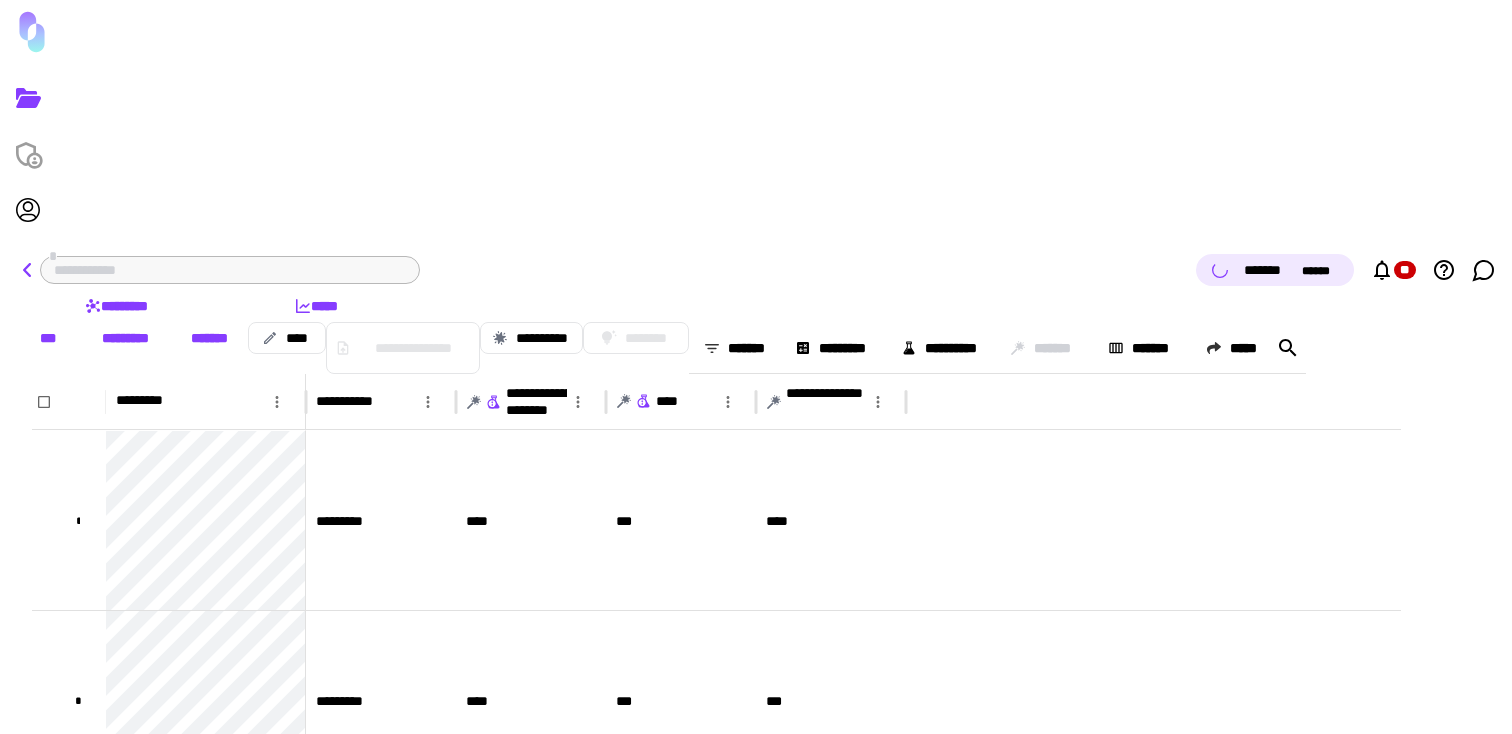 click 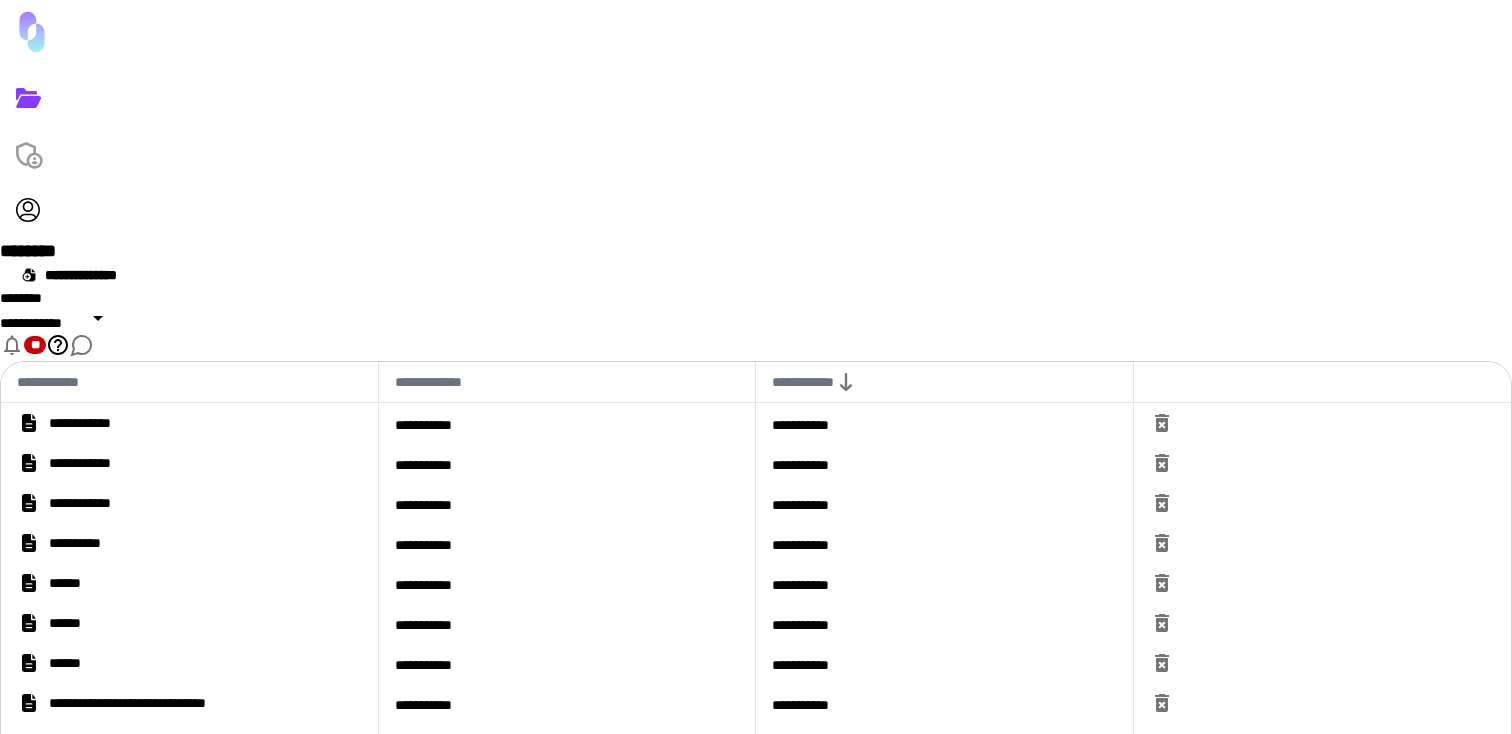 click on "**********" at bounding box center (190, 423) 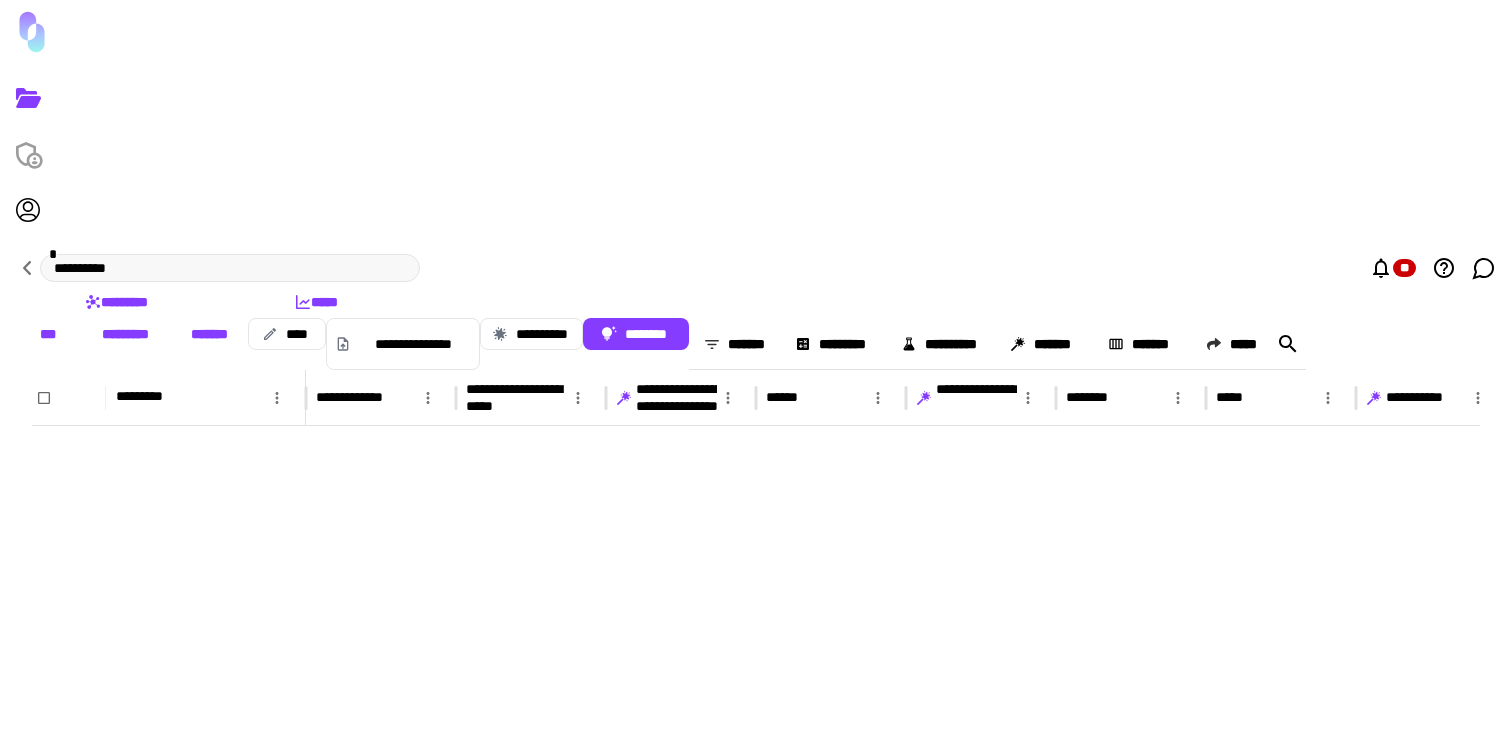 scroll, scrollTop: 0, scrollLeft: 0, axis: both 